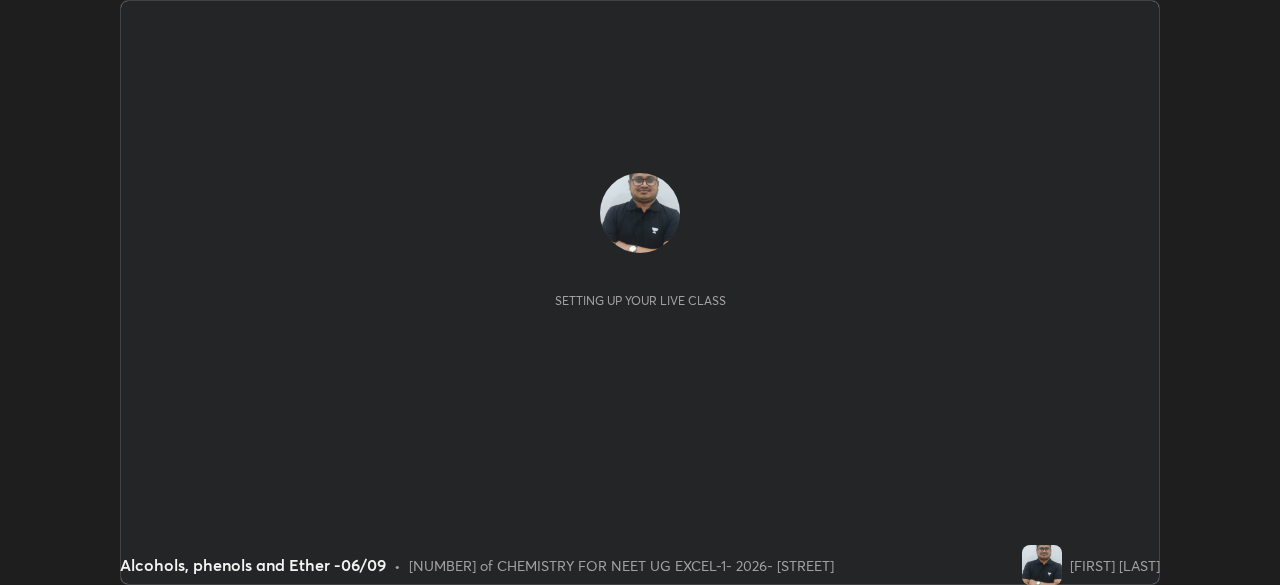 scroll, scrollTop: 0, scrollLeft: 0, axis: both 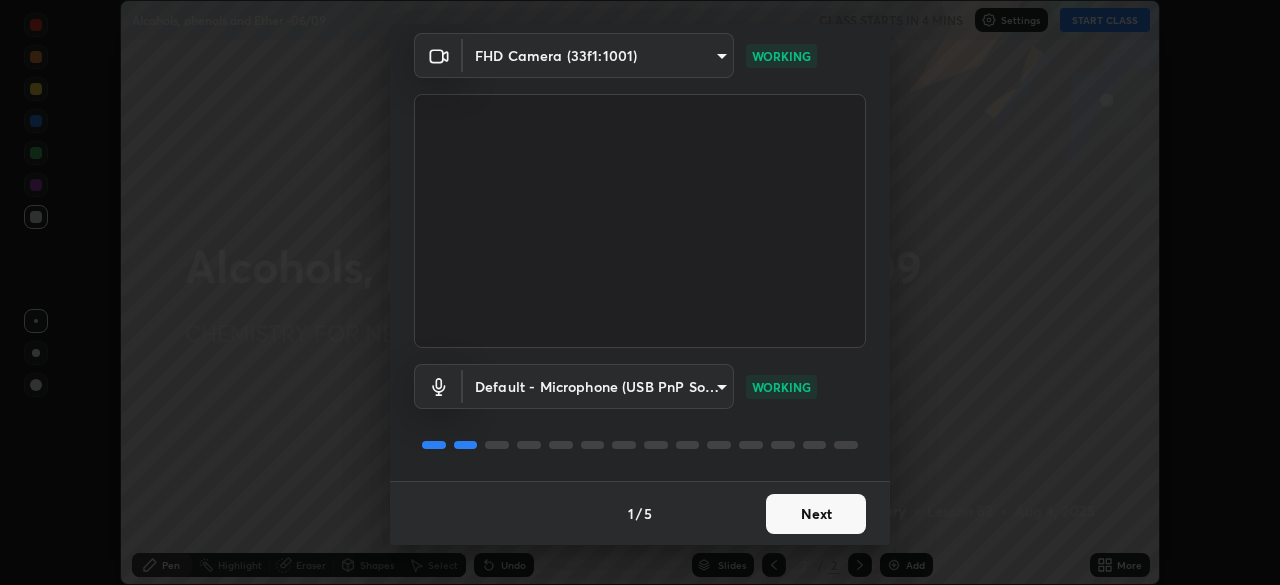 click on "Next" at bounding box center [816, 514] 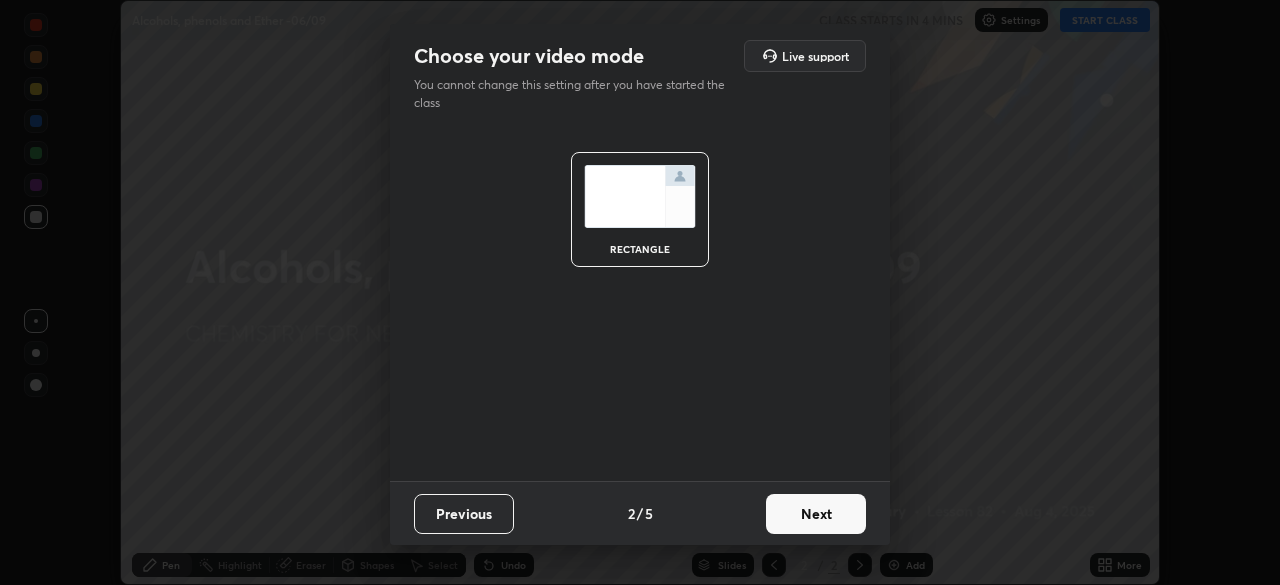 scroll, scrollTop: 0, scrollLeft: 0, axis: both 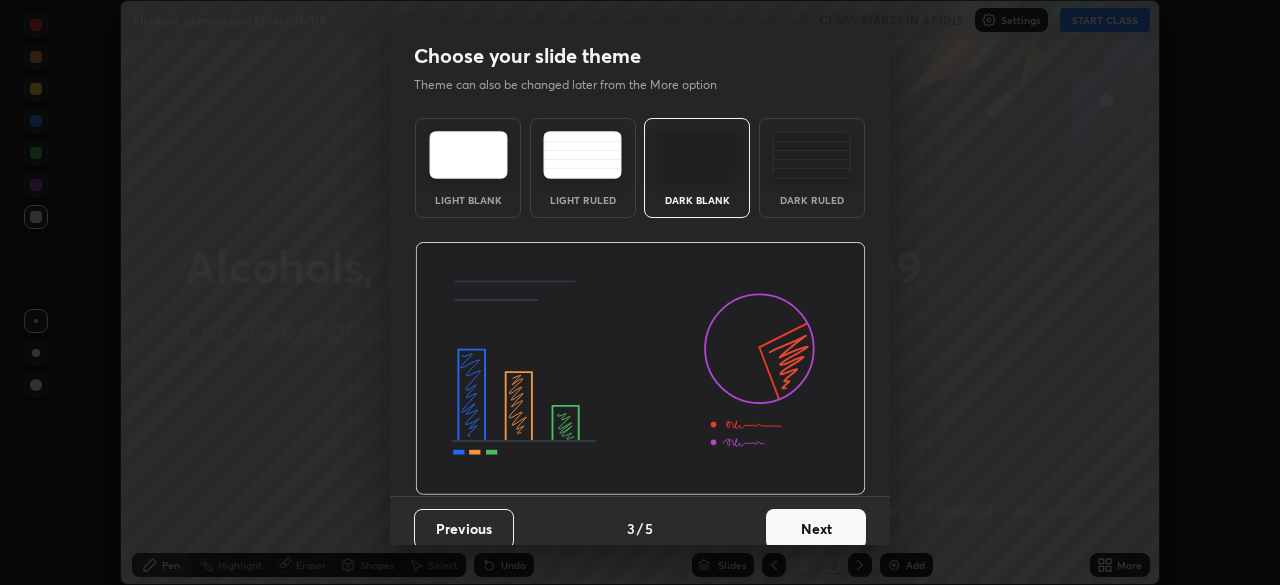 click on "Next" at bounding box center [816, 529] 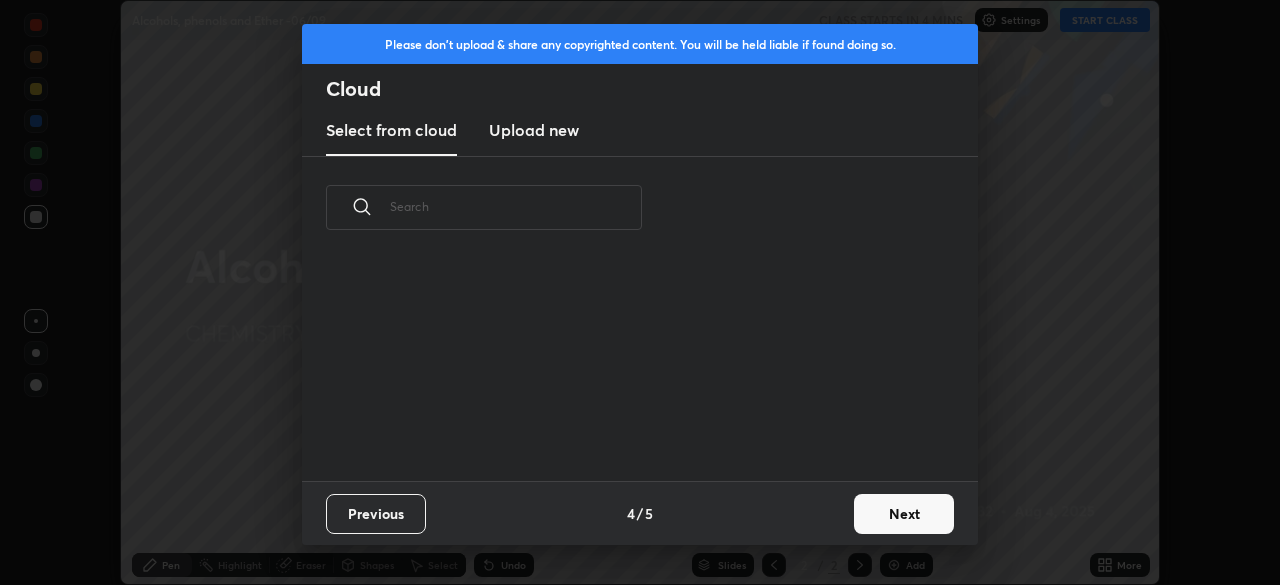 click on "Next" at bounding box center (904, 514) 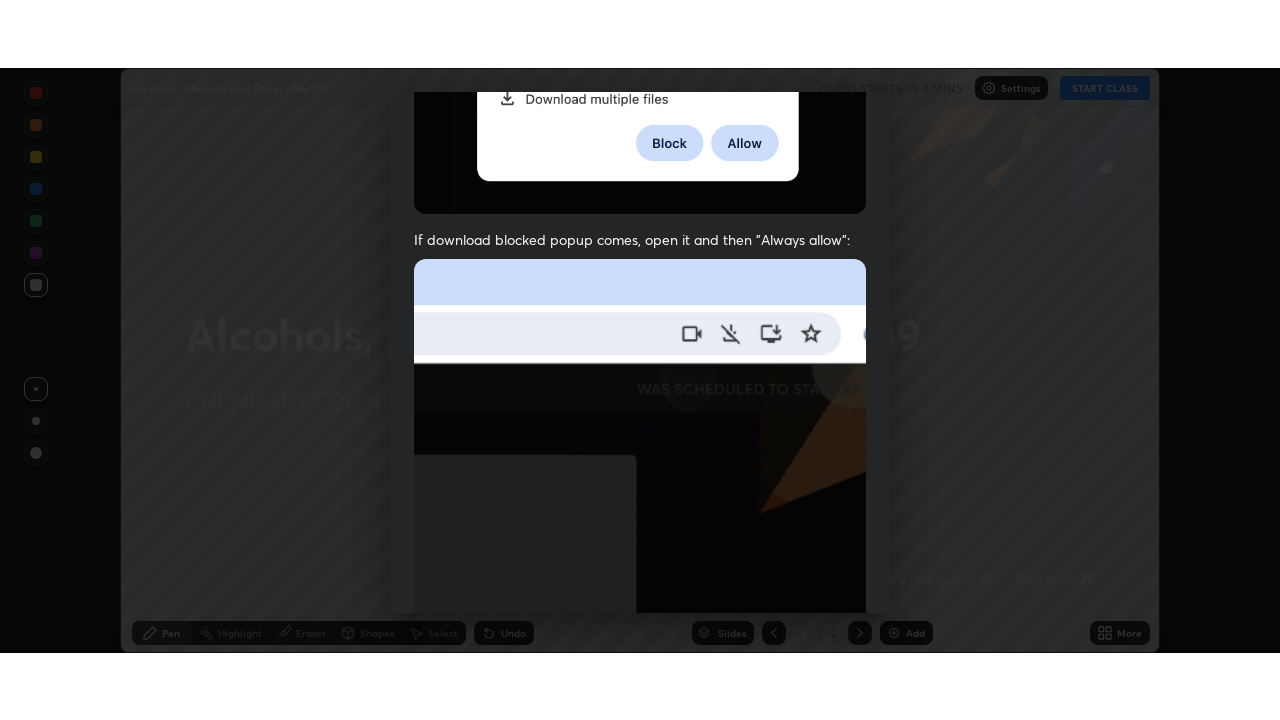scroll, scrollTop: 479, scrollLeft: 0, axis: vertical 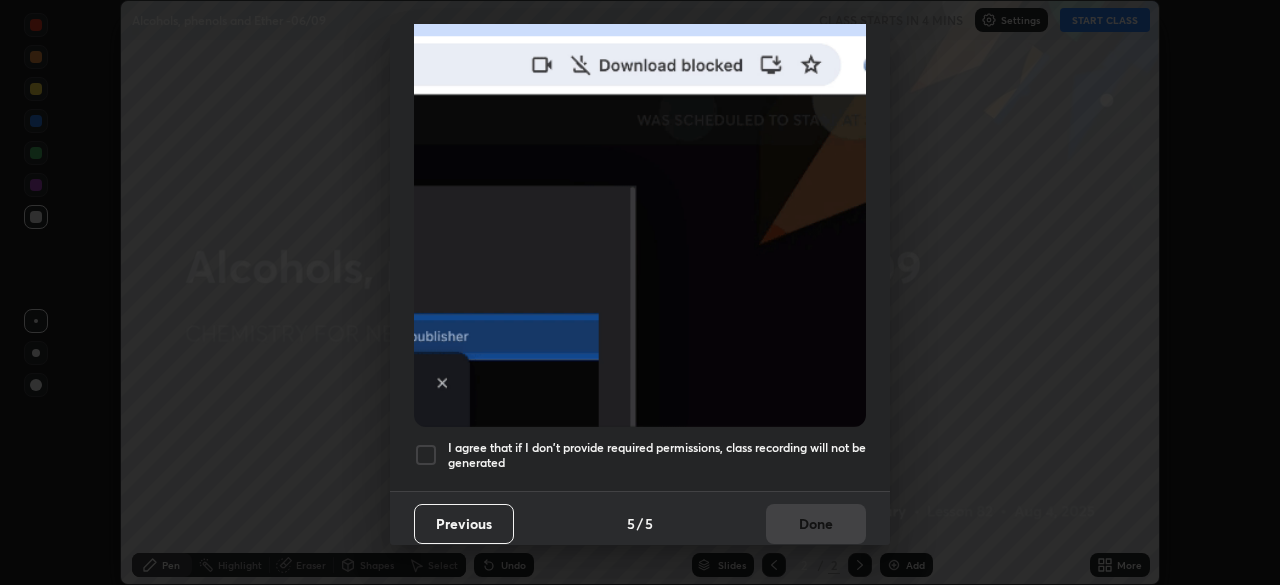 click at bounding box center [426, 455] 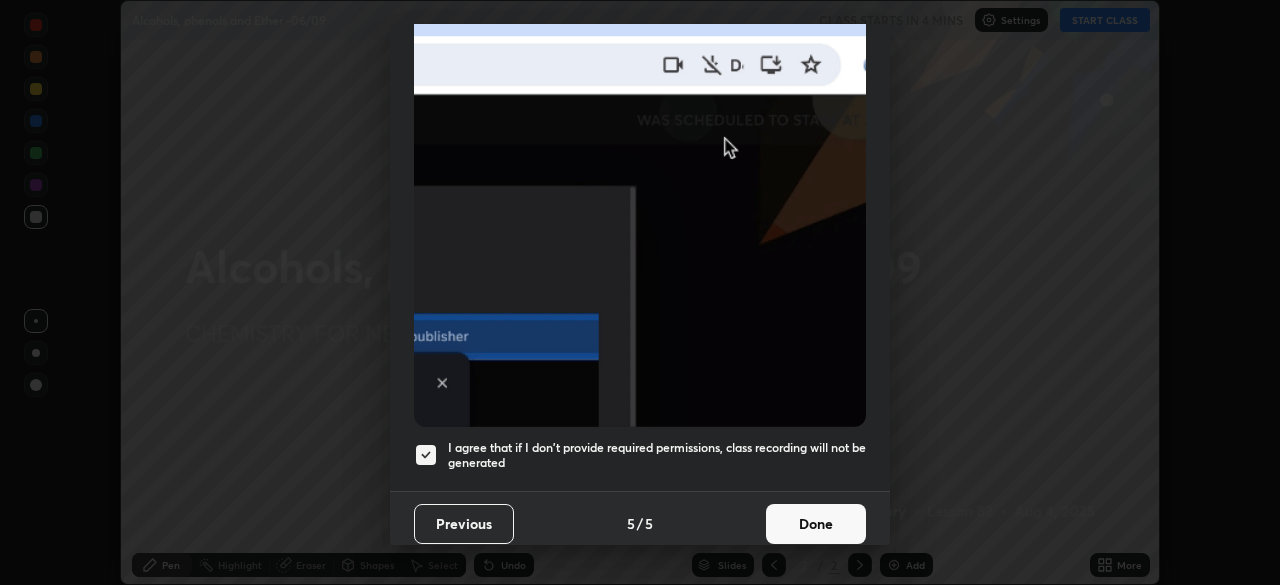 click on "Done" at bounding box center (816, 524) 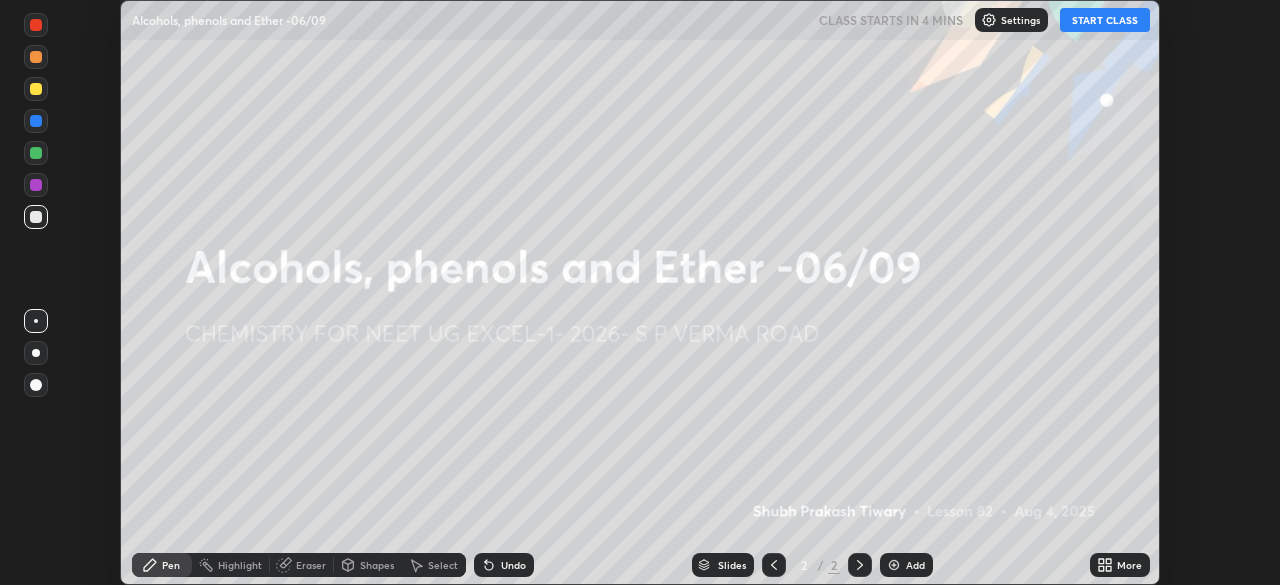 click 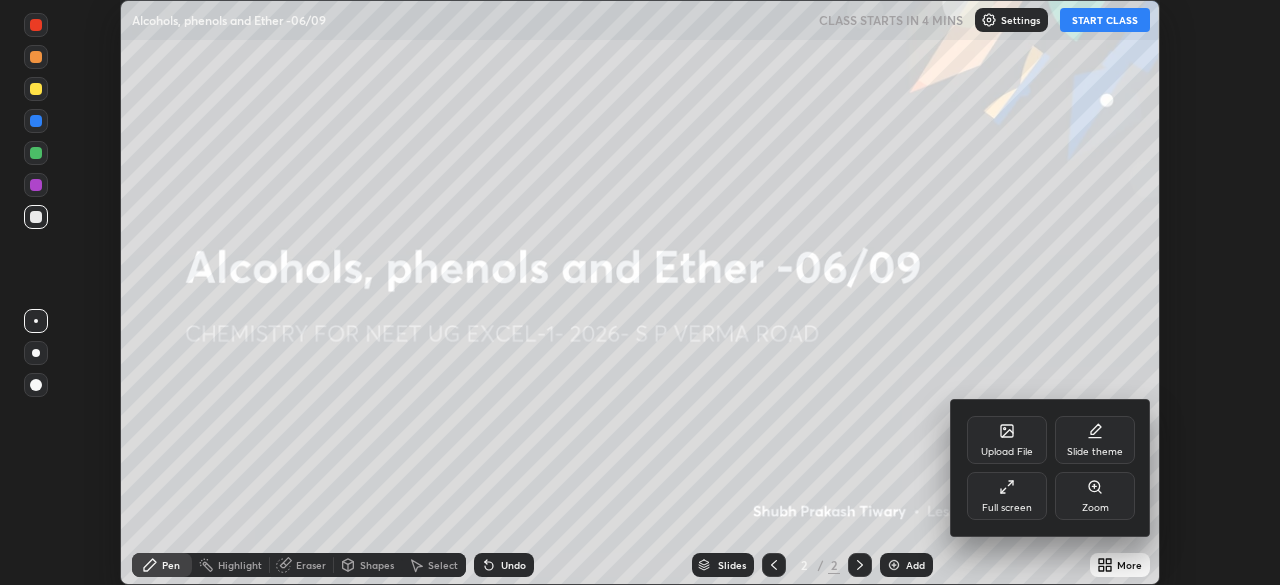 click on "Full screen" at bounding box center (1007, 496) 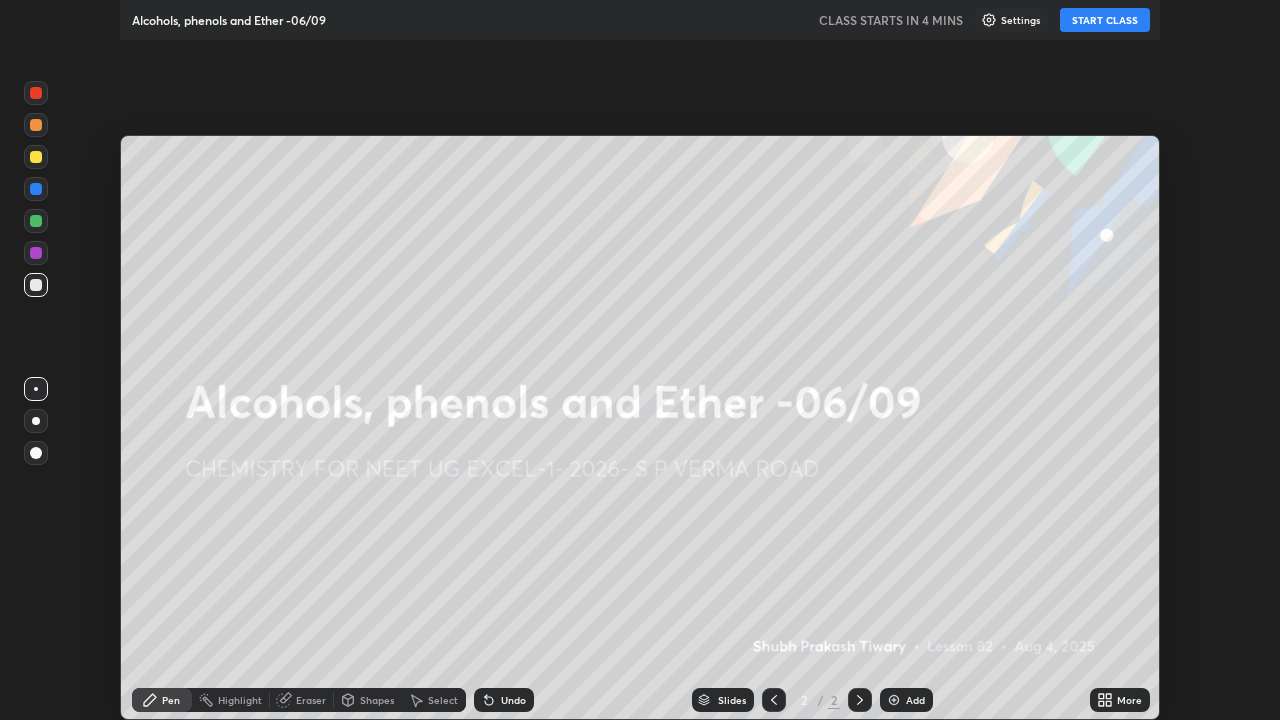 scroll, scrollTop: 99280, scrollLeft: 98720, axis: both 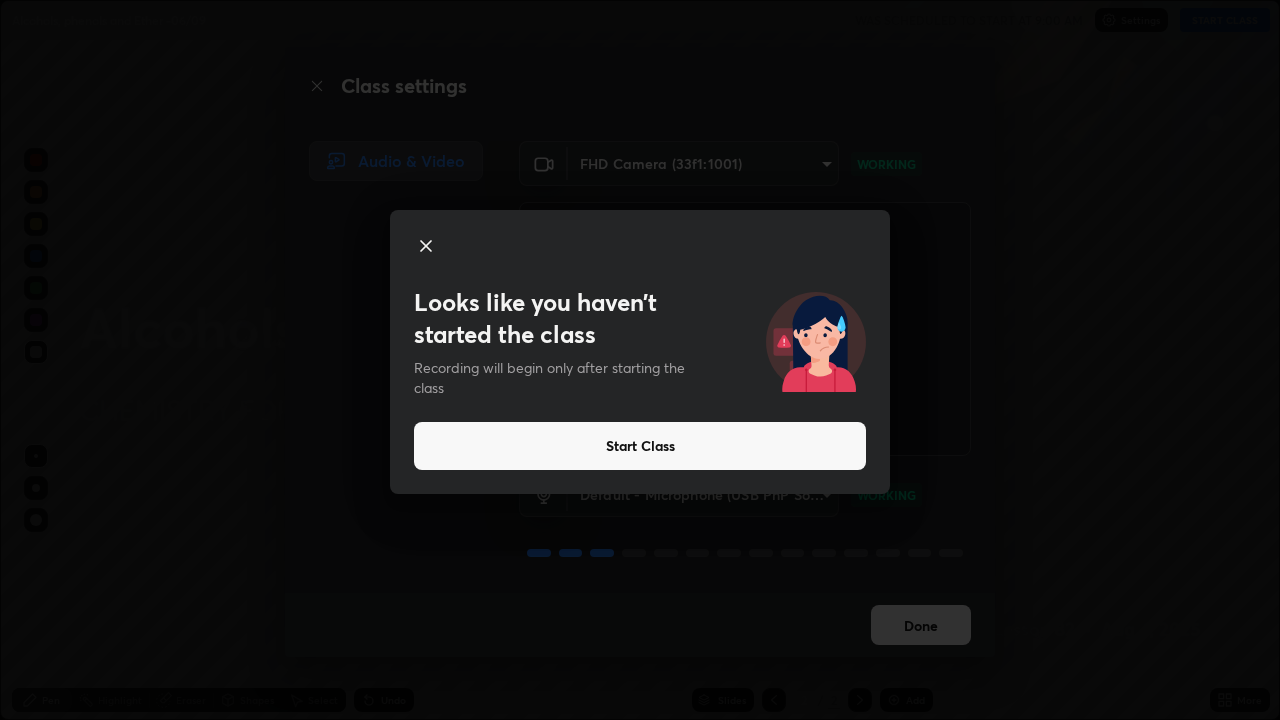 click on "Start Class" at bounding box center (640, 446) 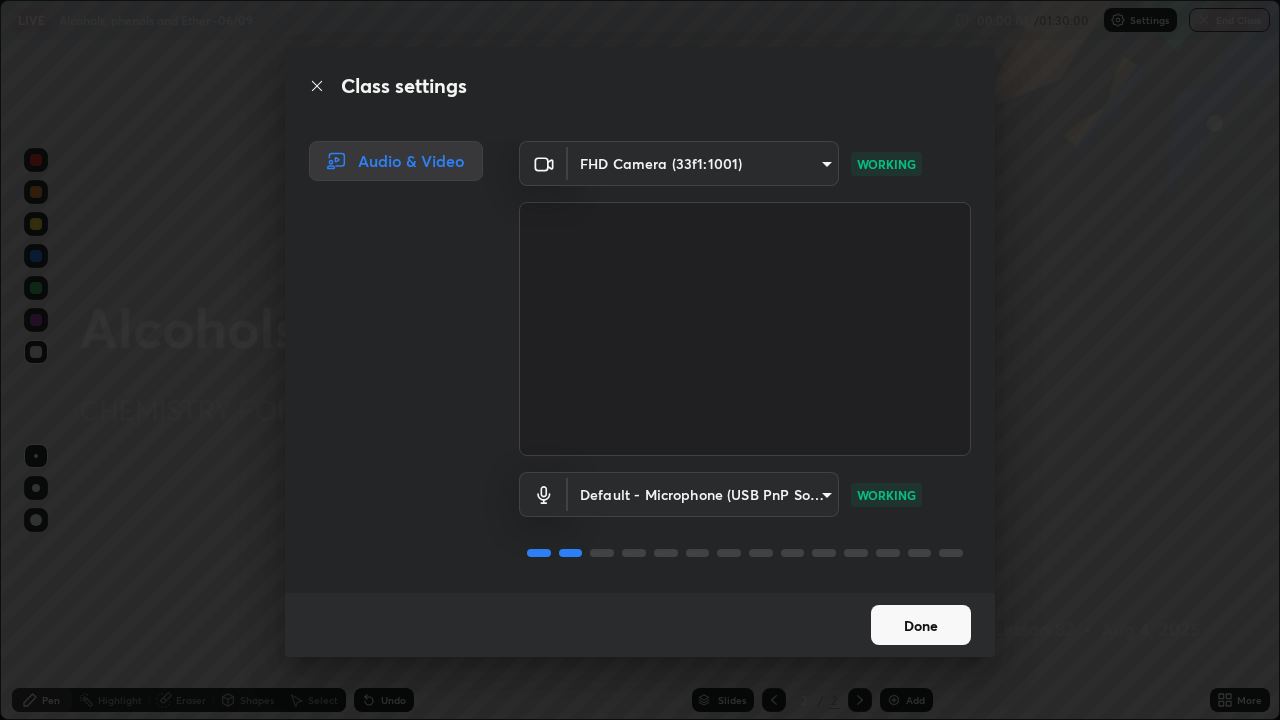 click on "Done" at bounding box center [921, 625] 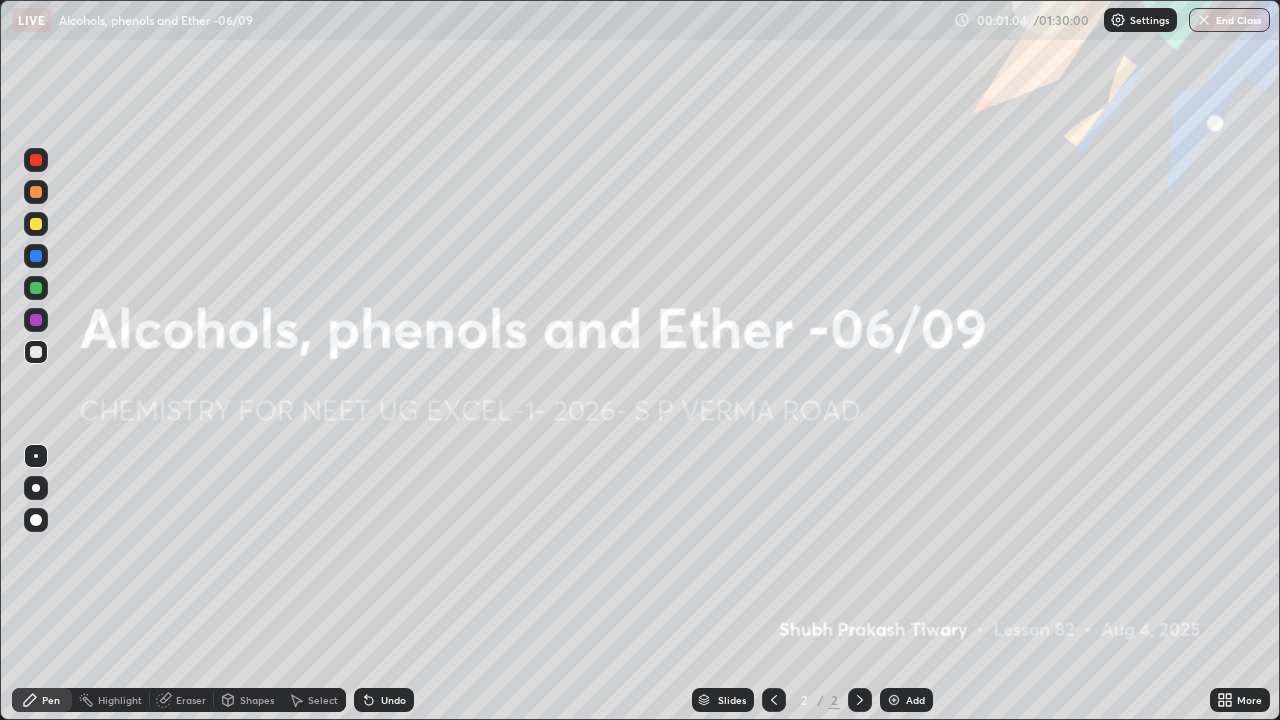 click on "Add" at bounding box center (915, 700) 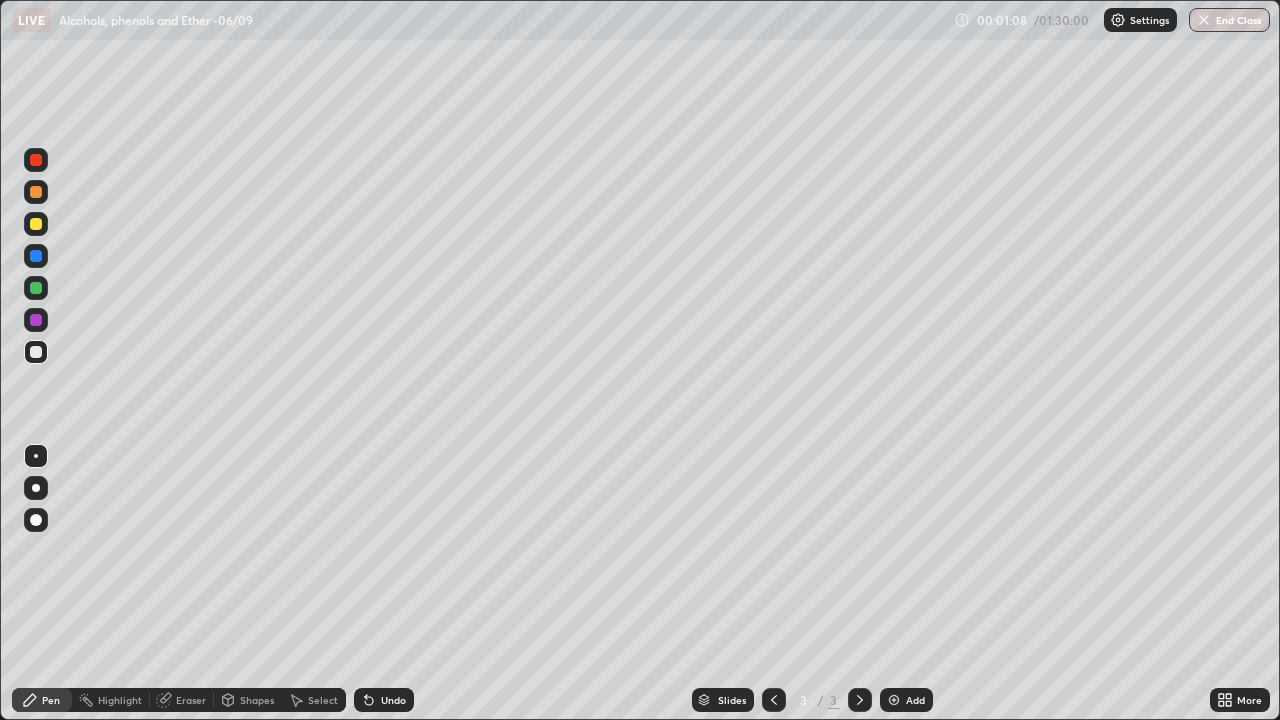 click at bounding box center (36, 192) 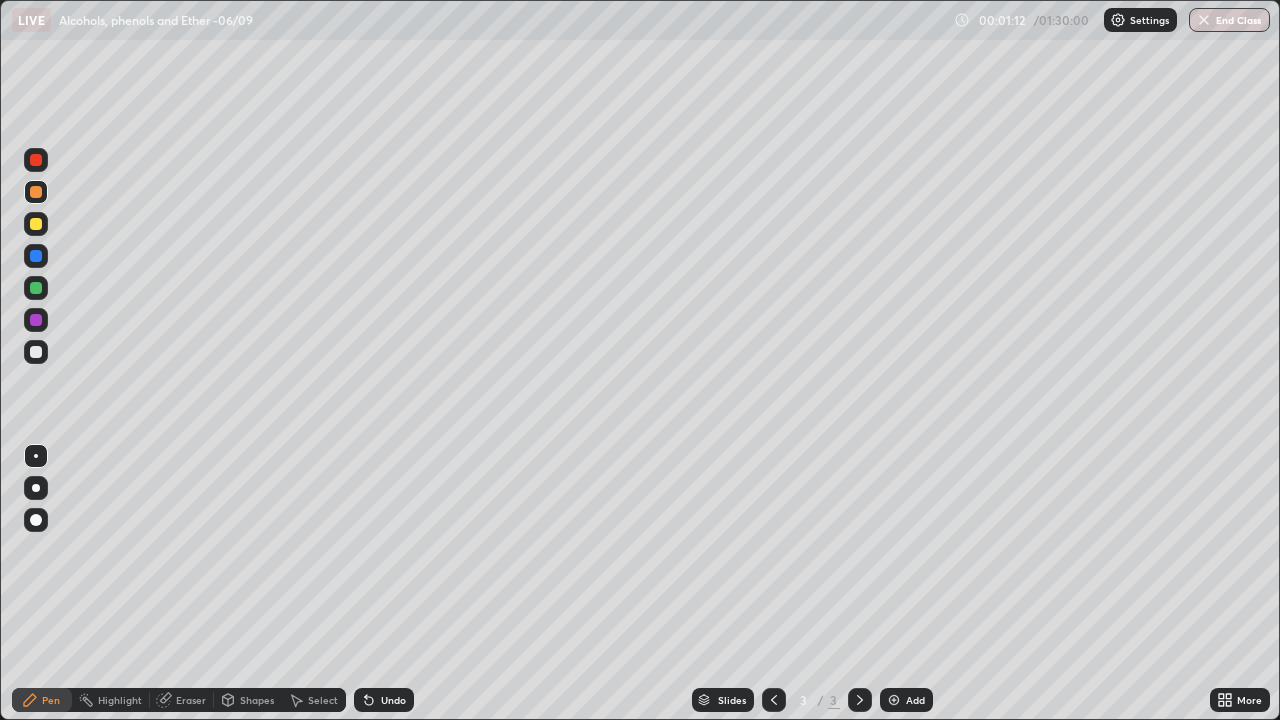 click at bounding box center [36, 488] 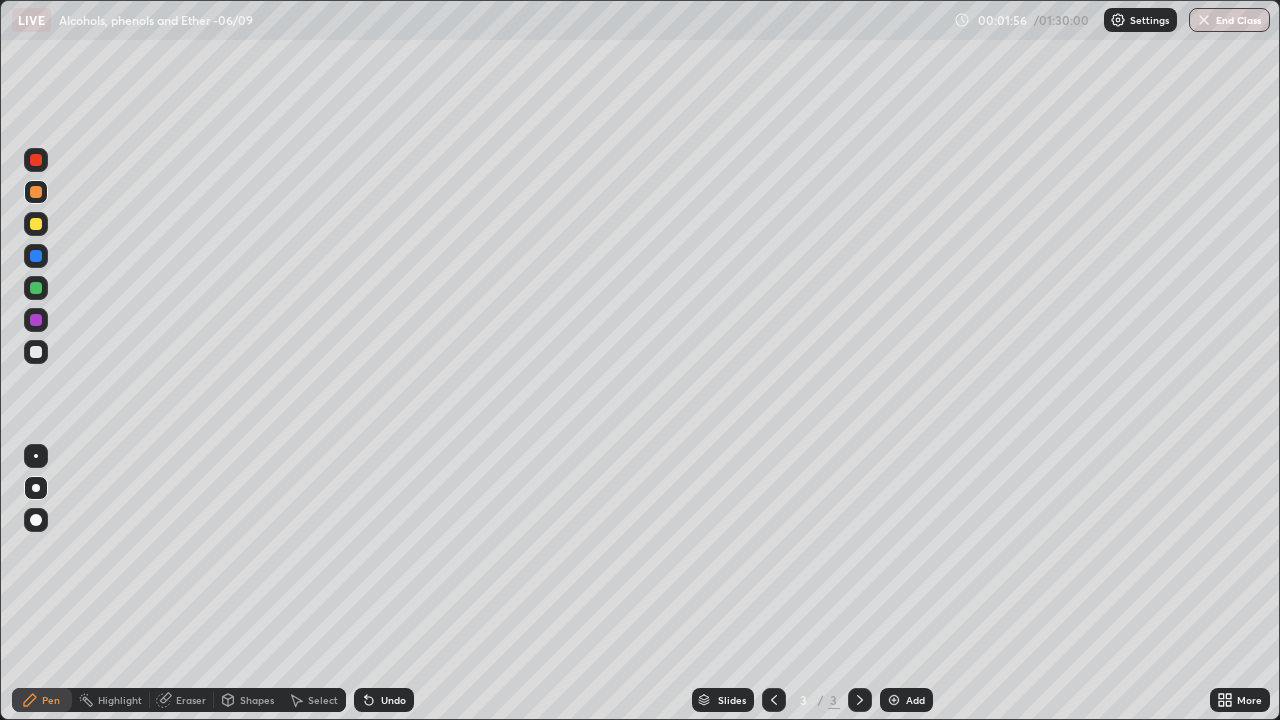 click at bounding box center (36, 256) 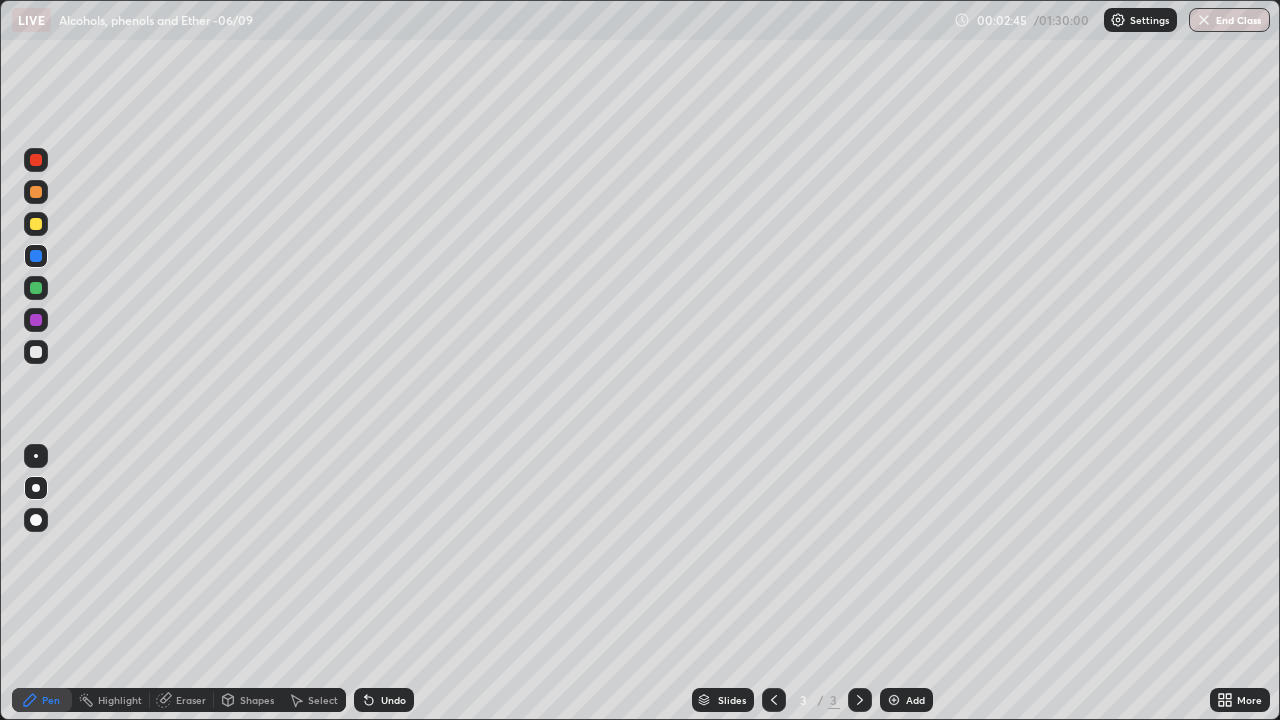 click at bounding box center [36, 352] 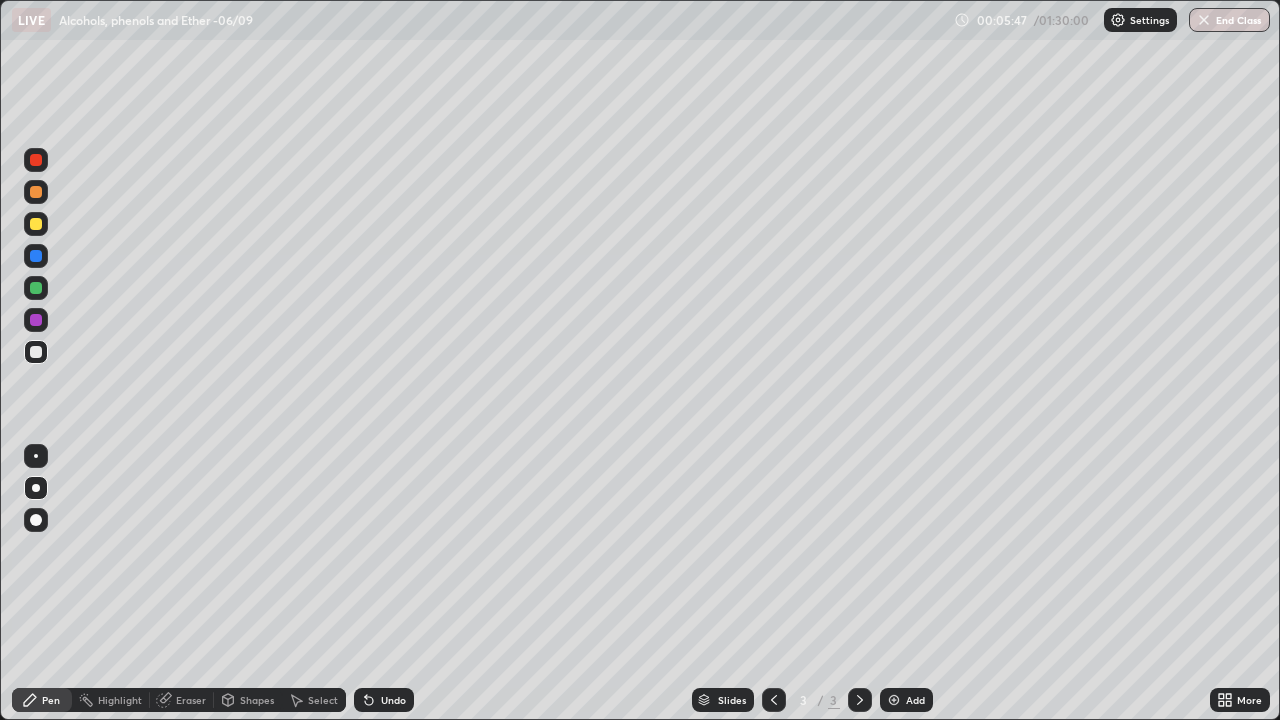 click at bounding box center (894, 700) 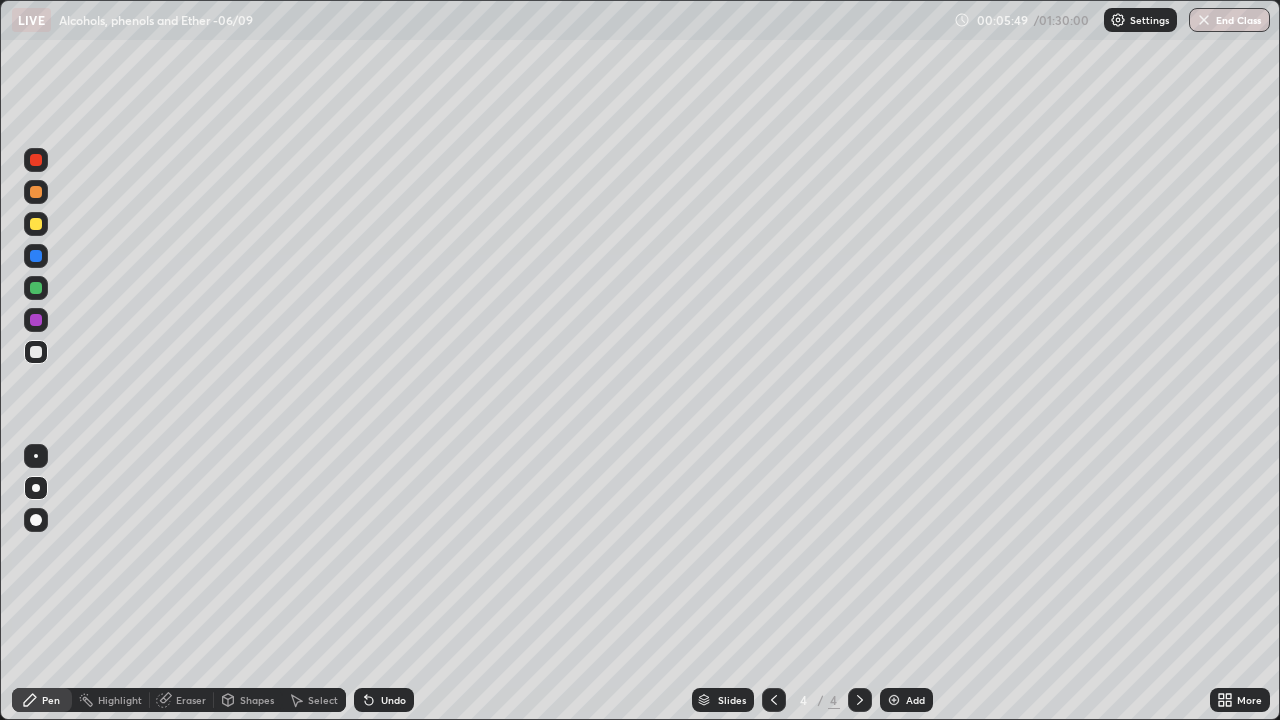 click at bounding box center (36, 192) 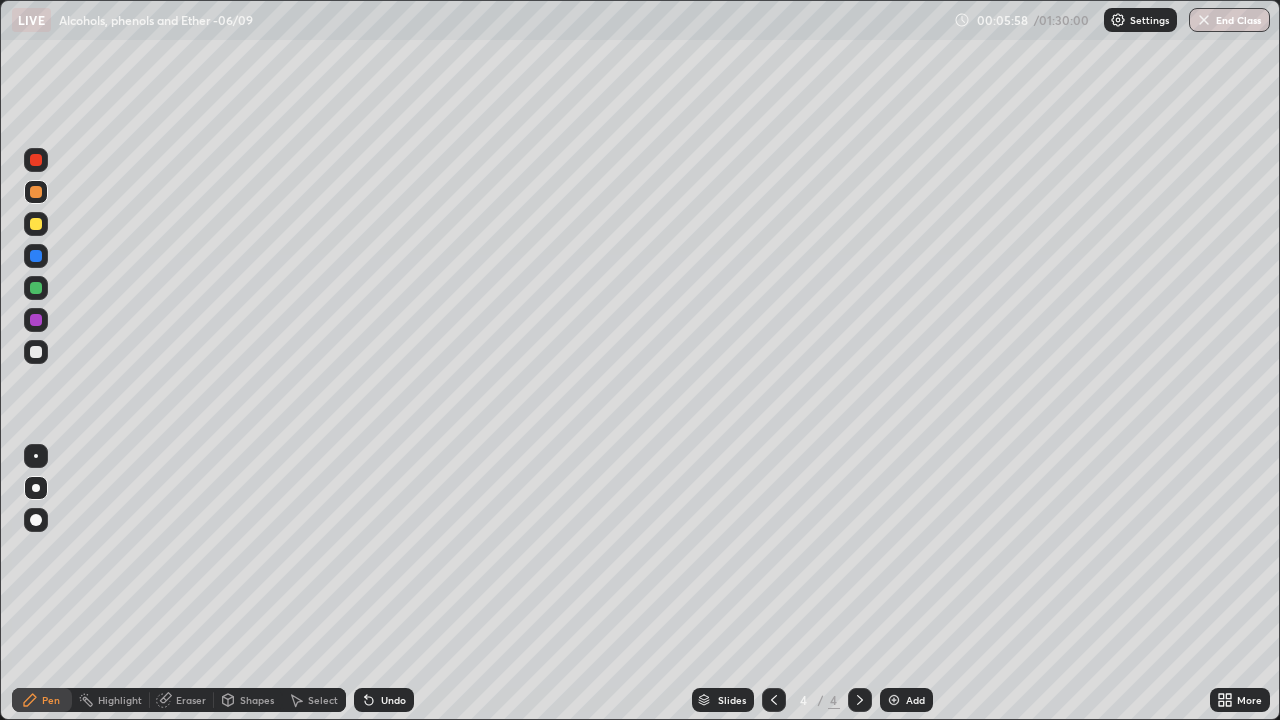 click at bounding box center (36, 256) 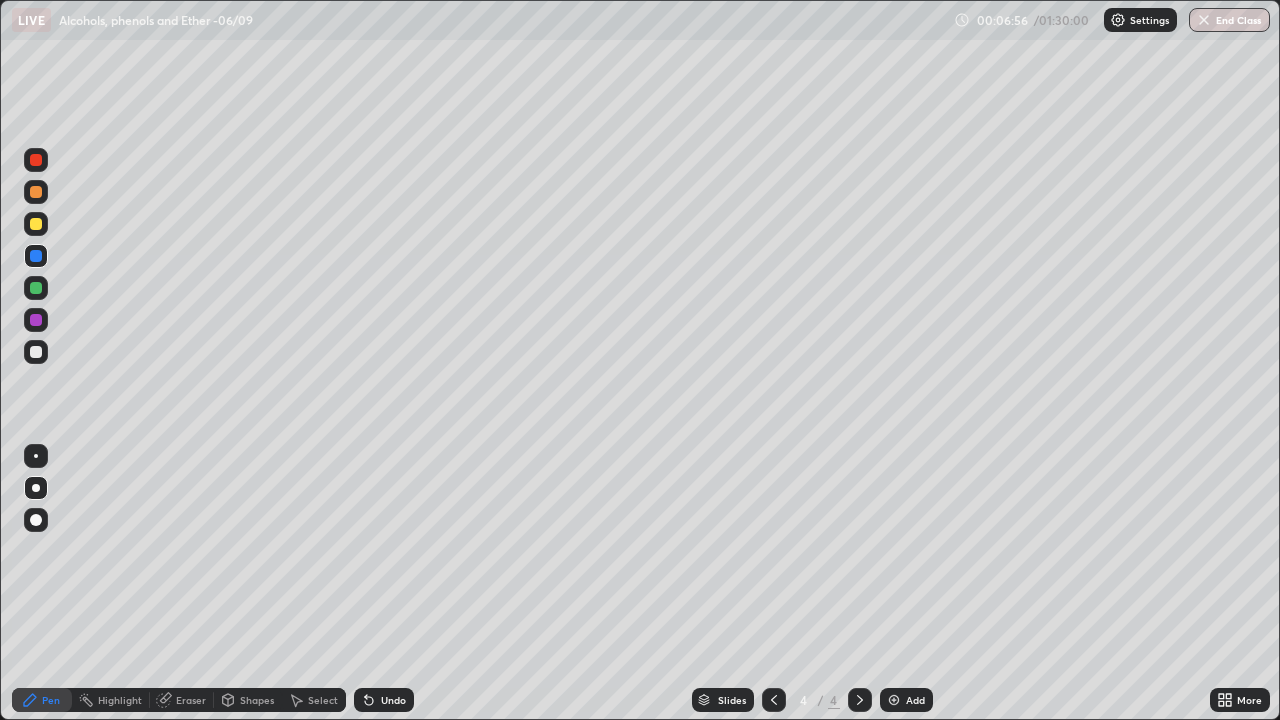 click at bounding box center [36, 352] 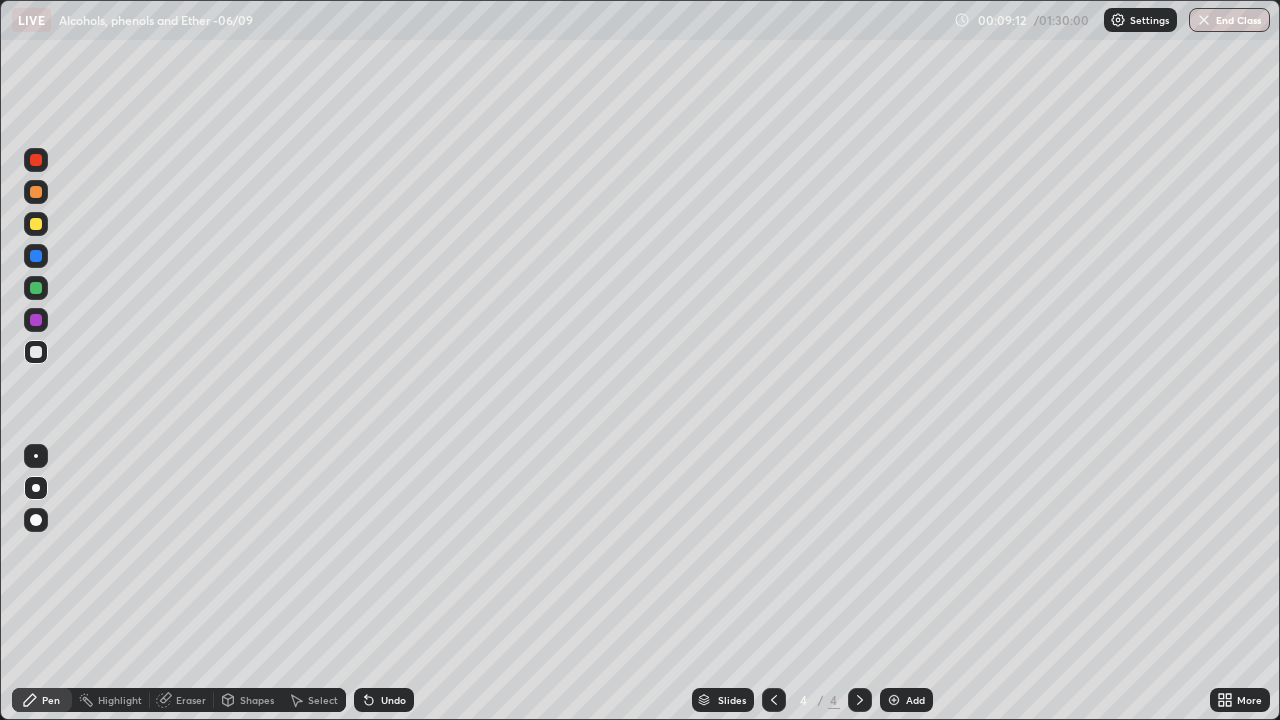 click at bounding box center [36, 288] 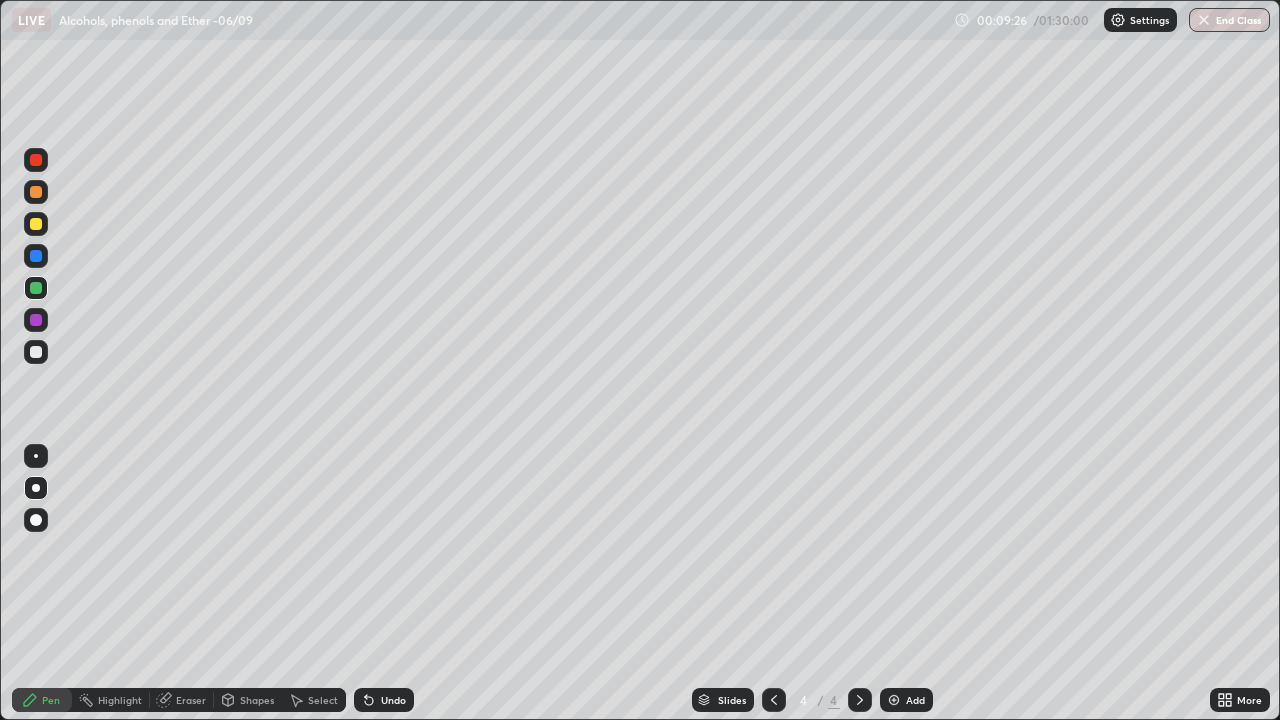 click at bounding box center (36, 352) 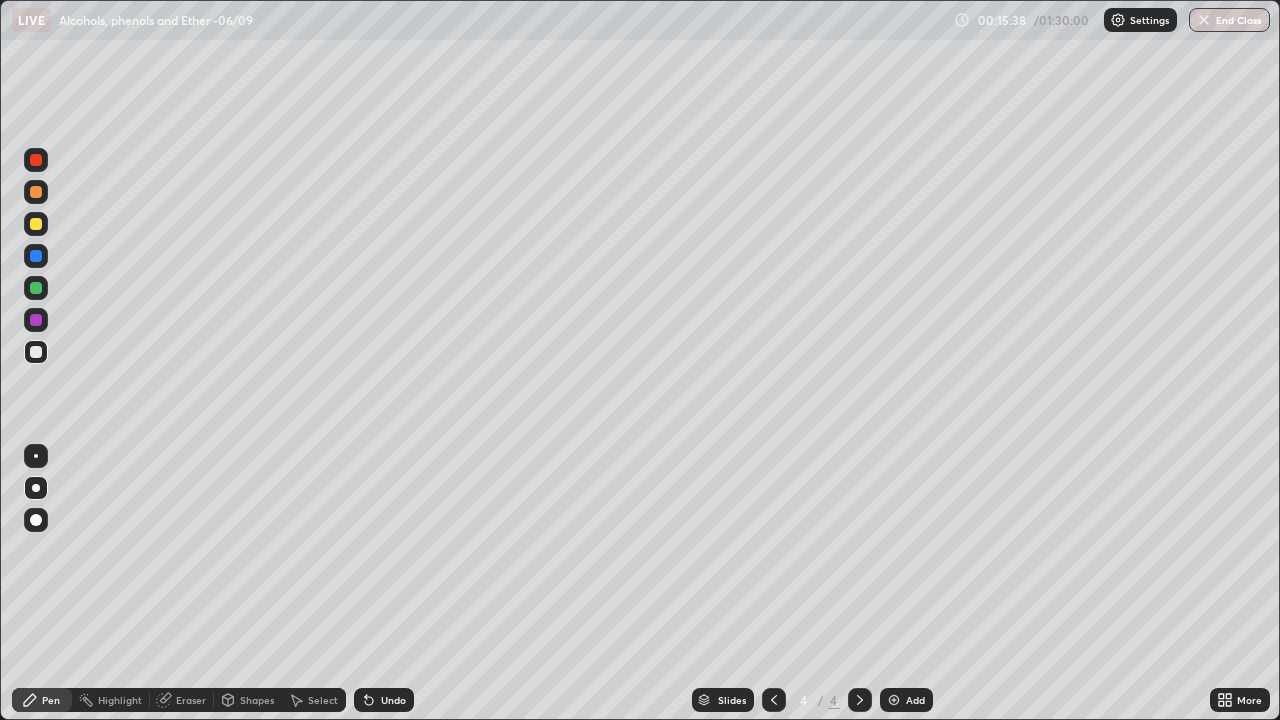 click on "Add" at bounding box center [915, 700] 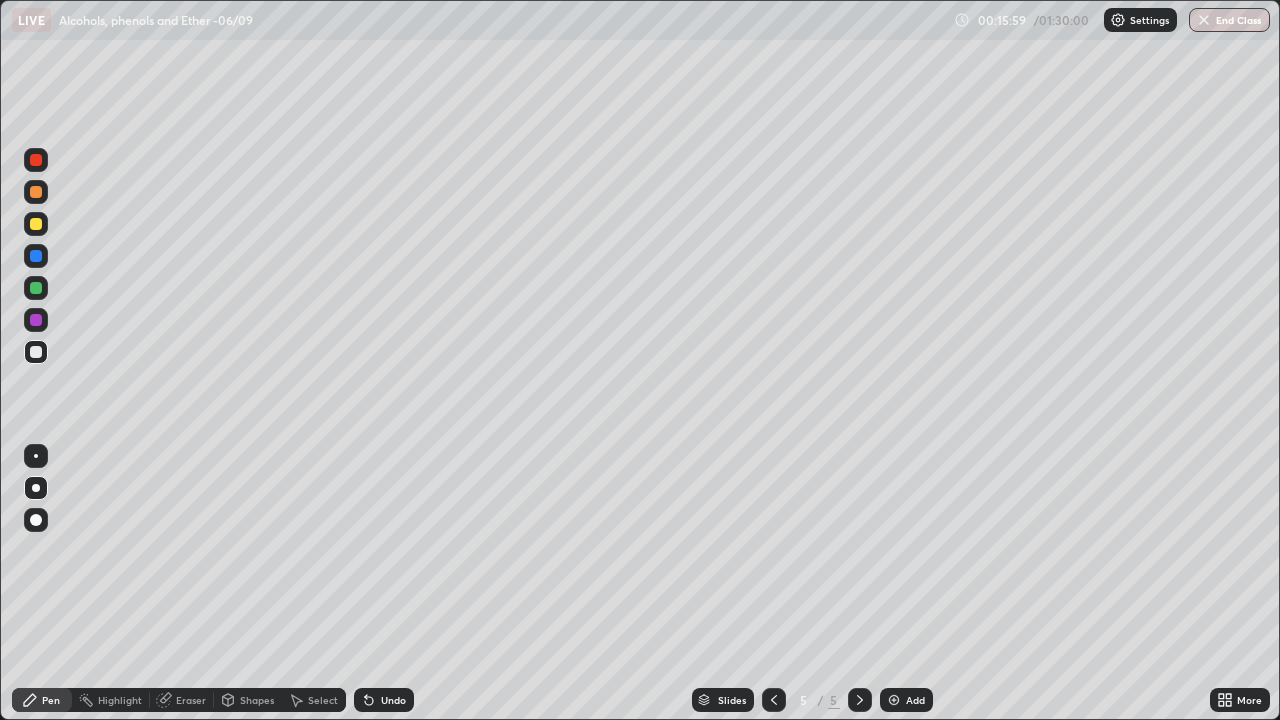 click at bounding box center (36, 224) 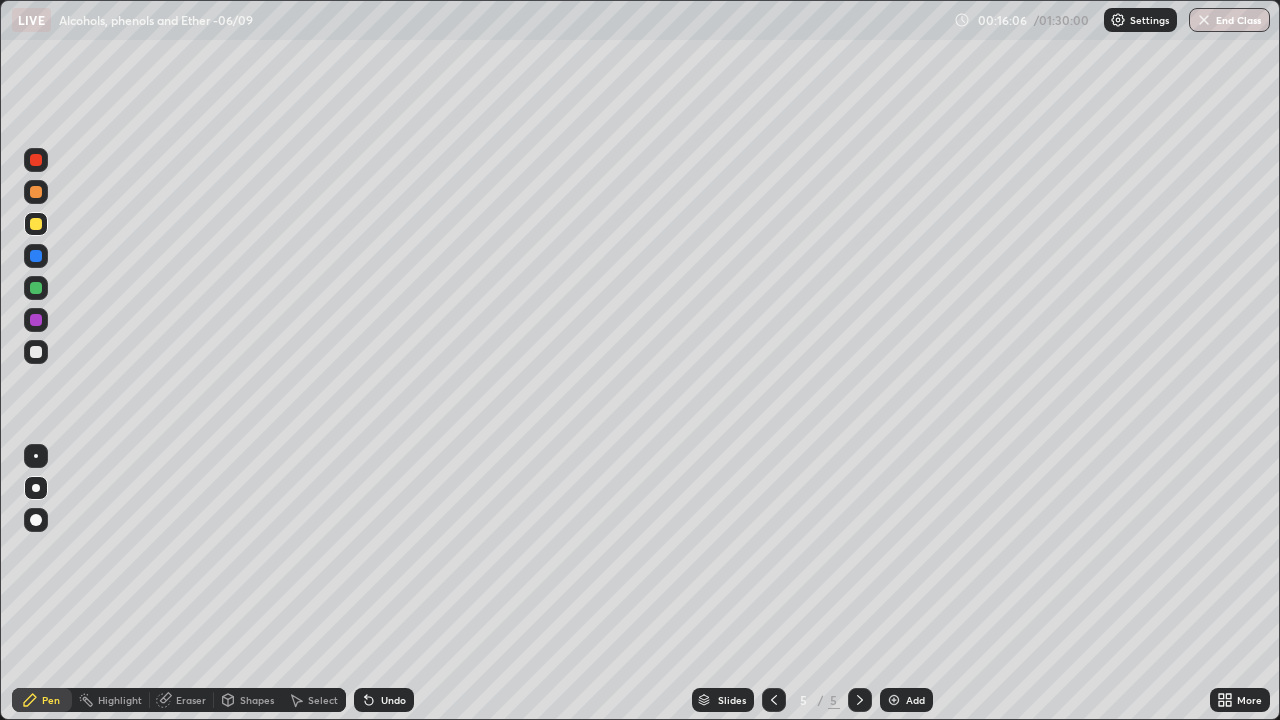 click at bounding box center [36, 352] 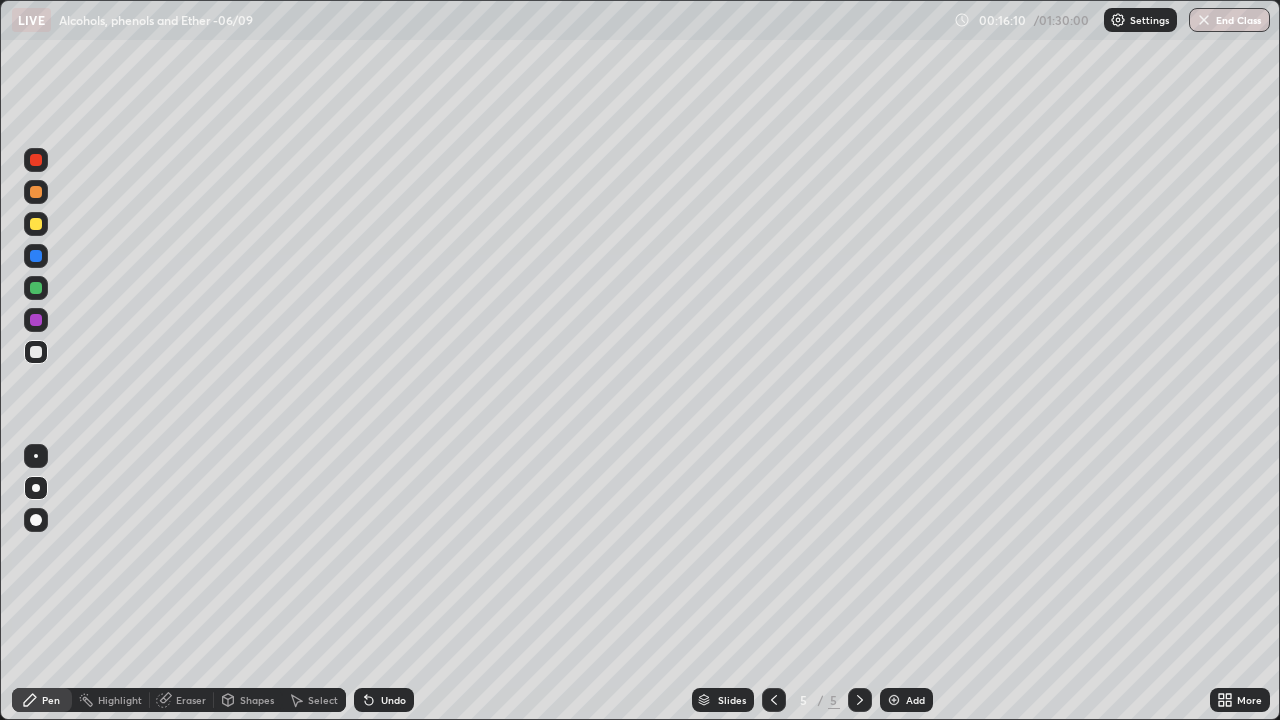 click at bounding box center [36, 256] 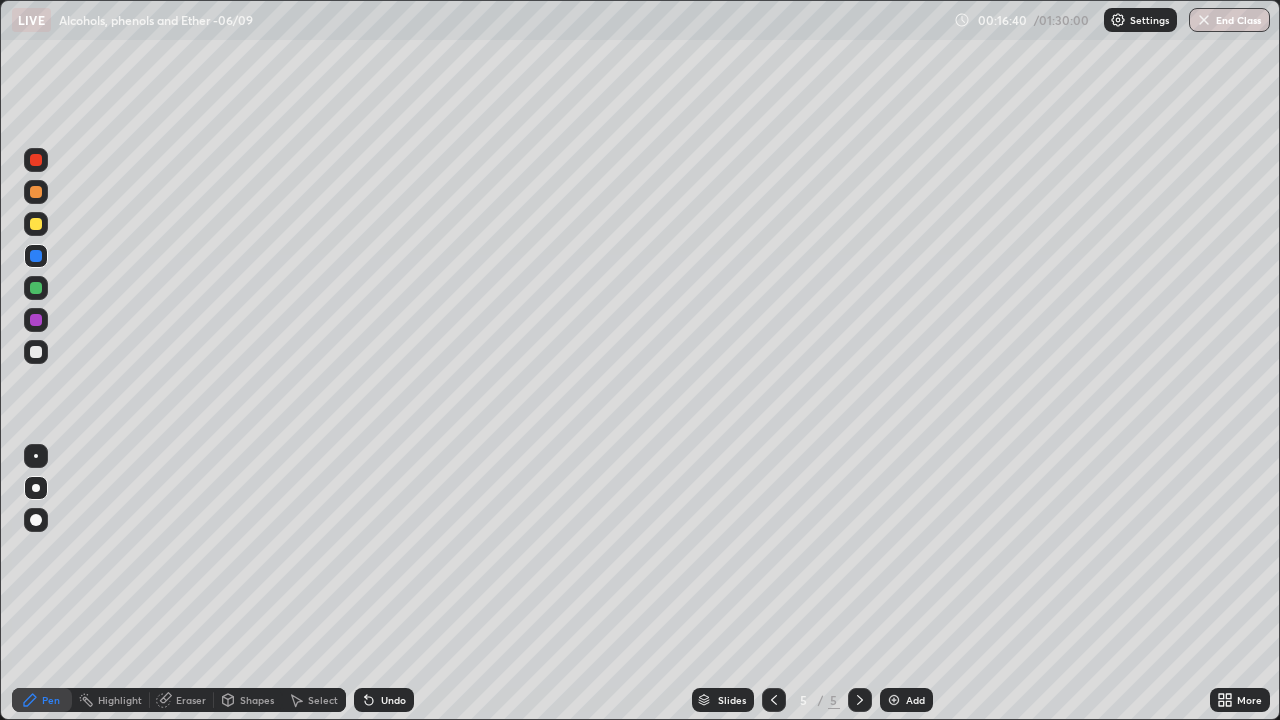 click at bounding box center [36, 288] 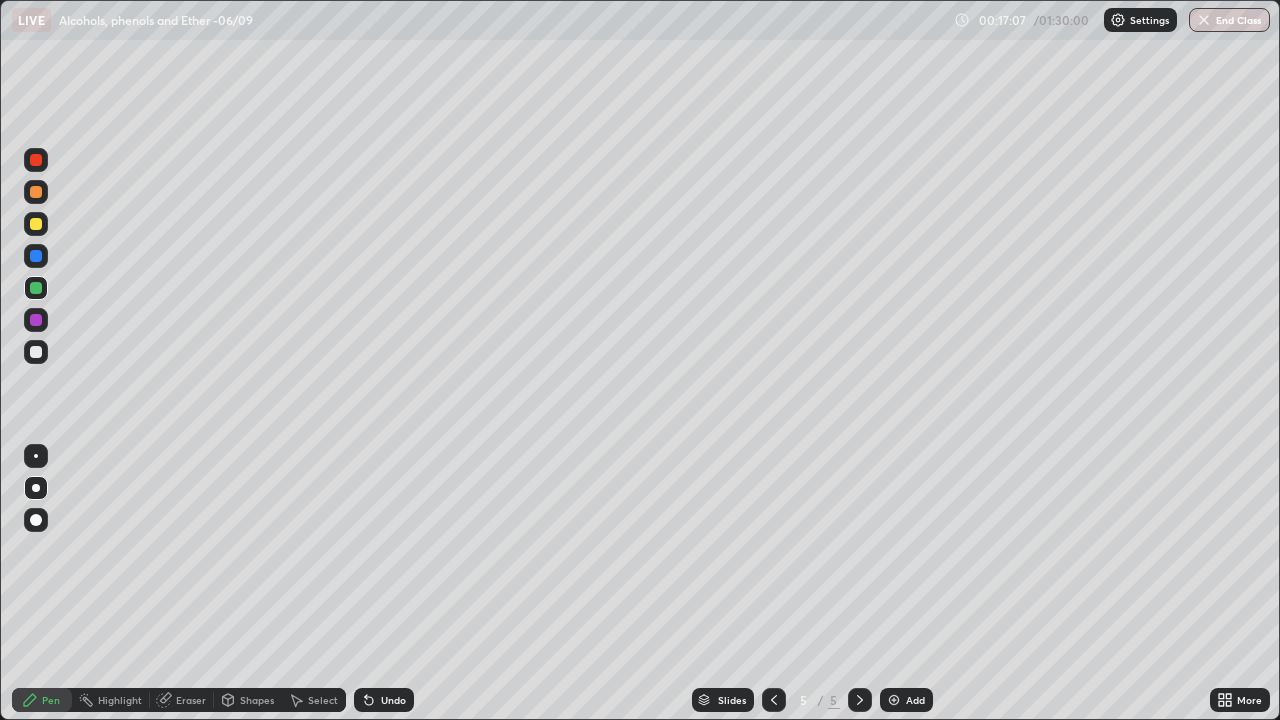 click at bounding box center (36, 256) 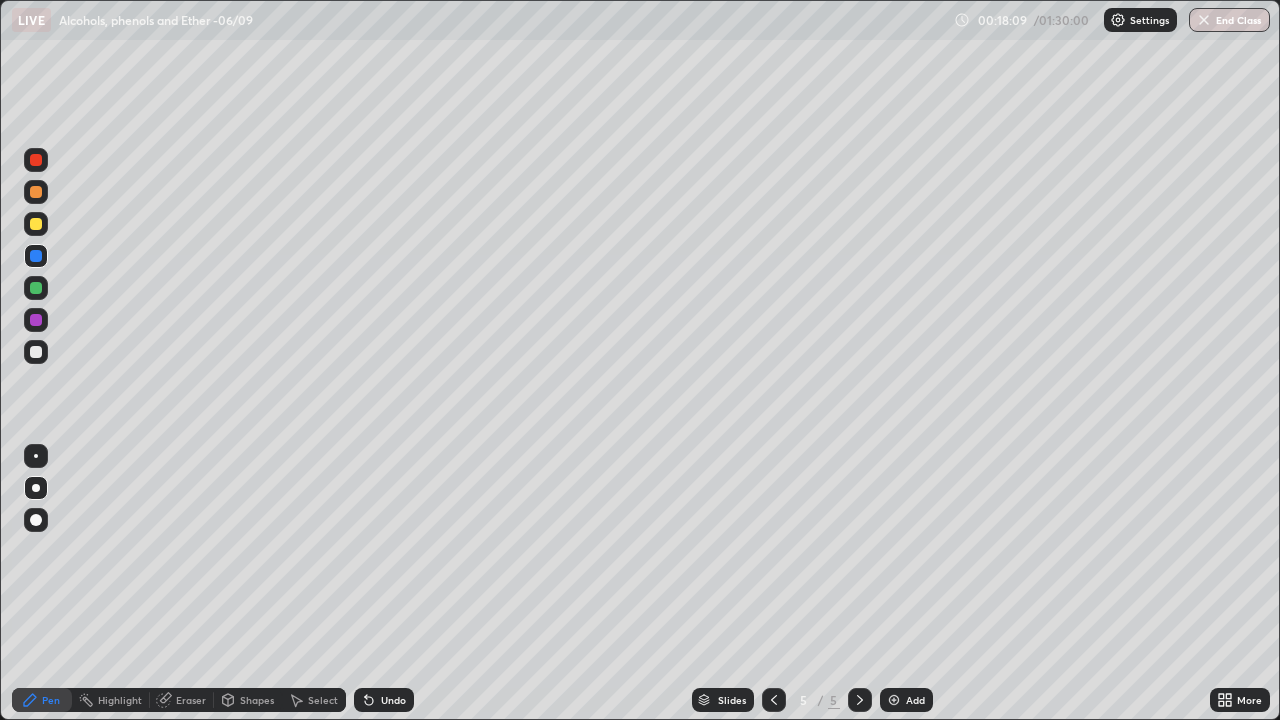 click at bounding box center (36, 352) 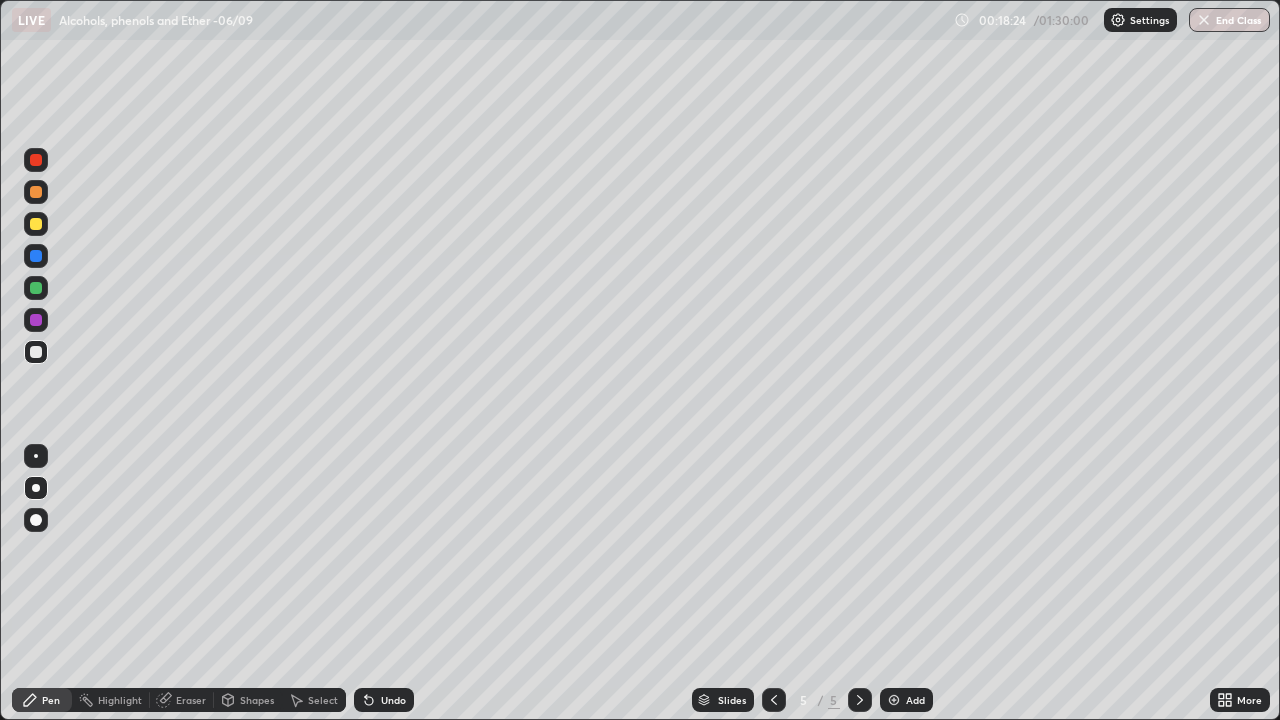 click at bounding box center (36, 224) 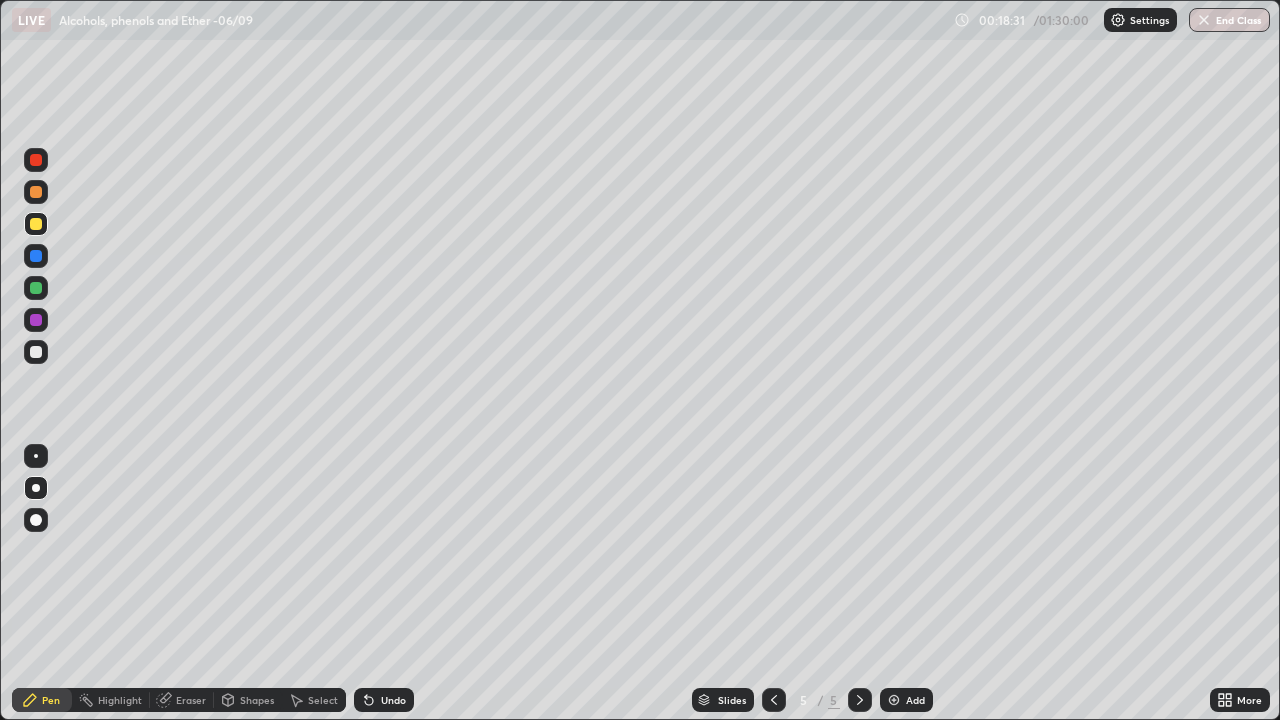 click at bounding box center [36, 352] 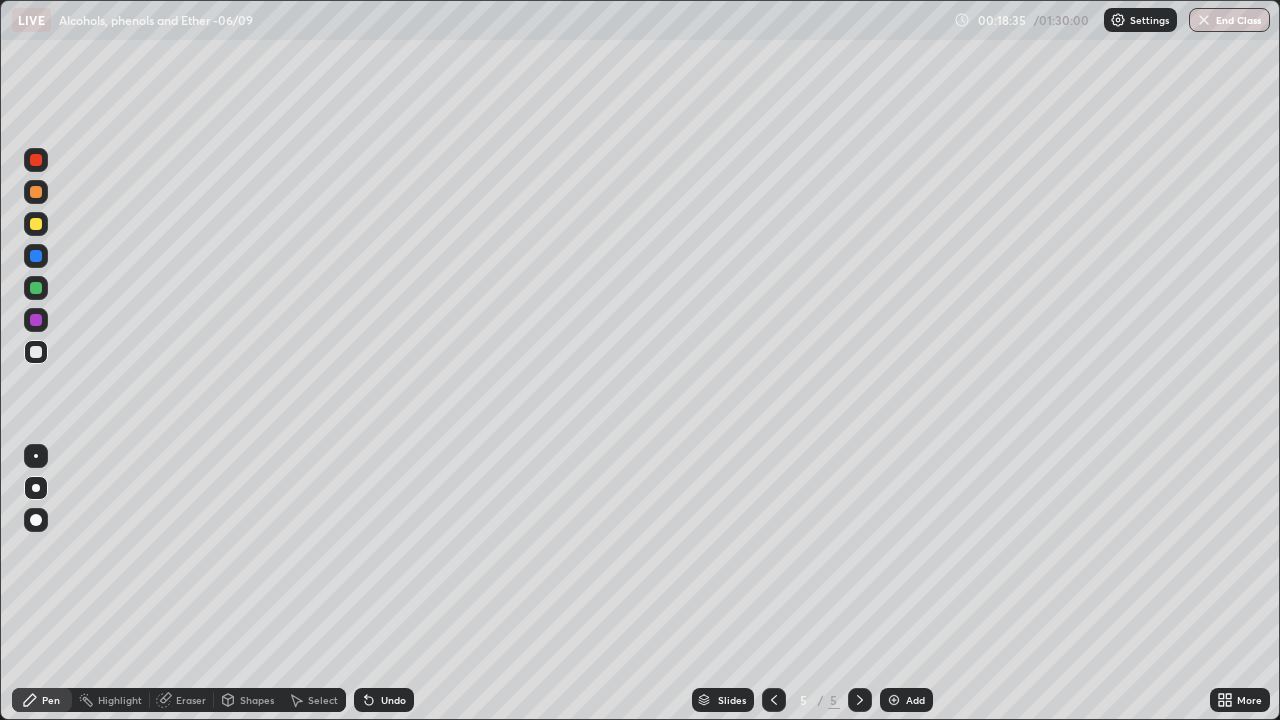 click at bounding box center (36, 224) 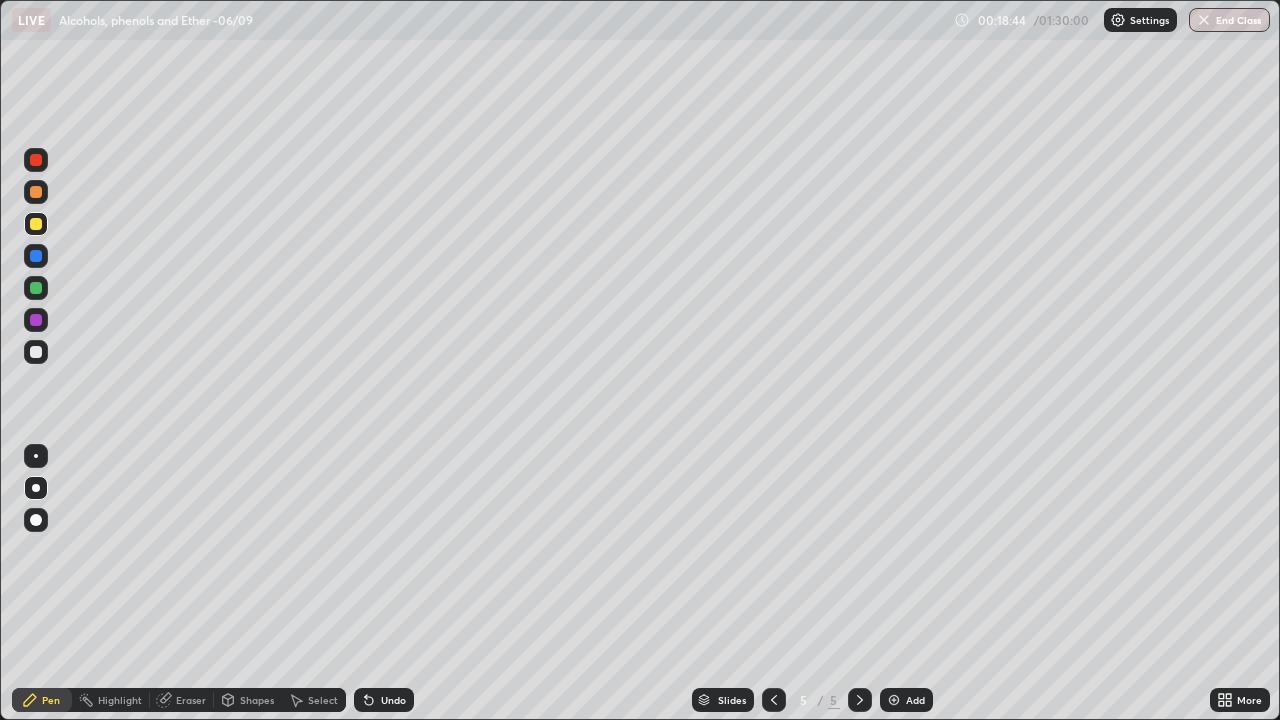 click at bounding box center [36, 352] 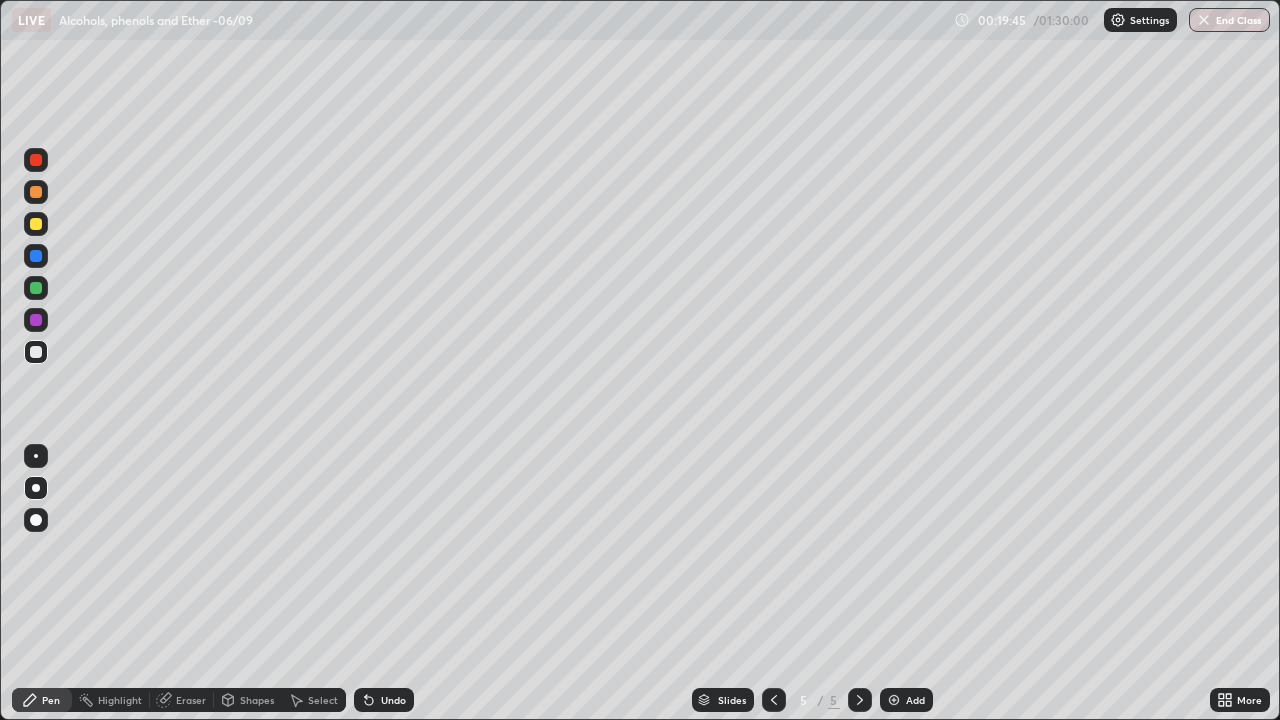 click on "Undo" at bounding box center (393, 700) 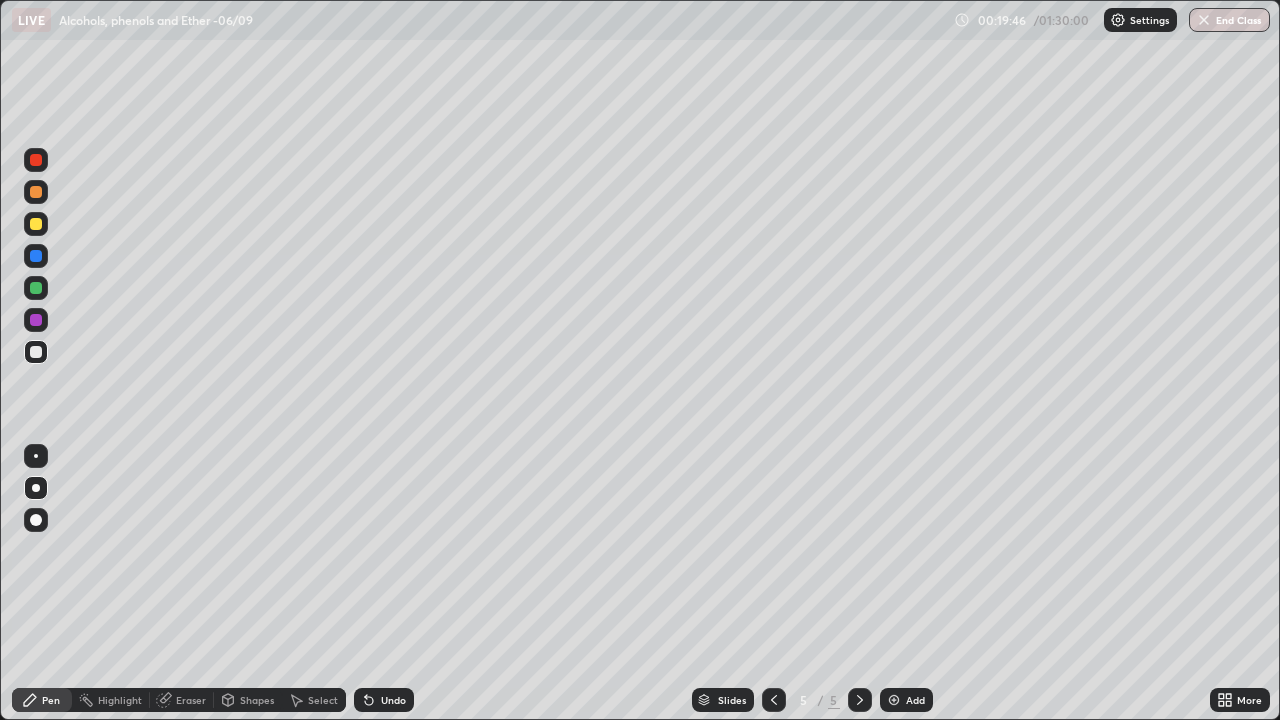 click on "Undo" at bounding box center [384, 700] 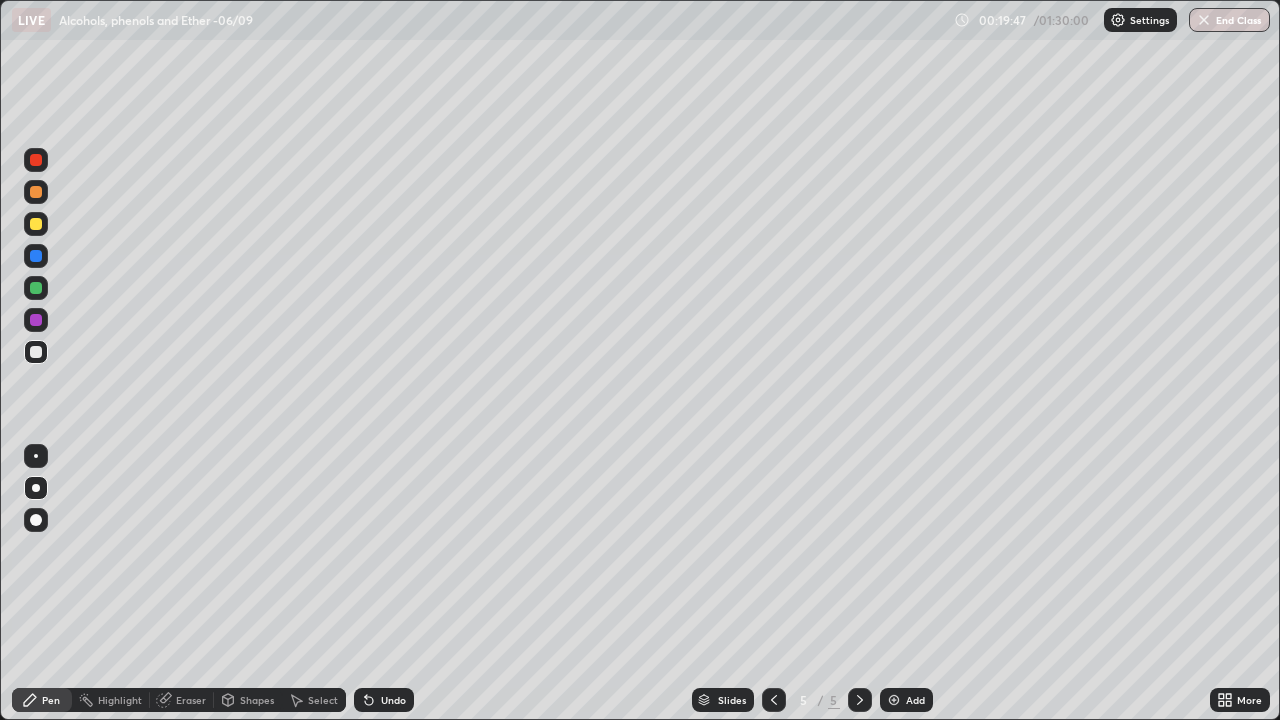 click on "Undo" at bounding box center (384, 700) 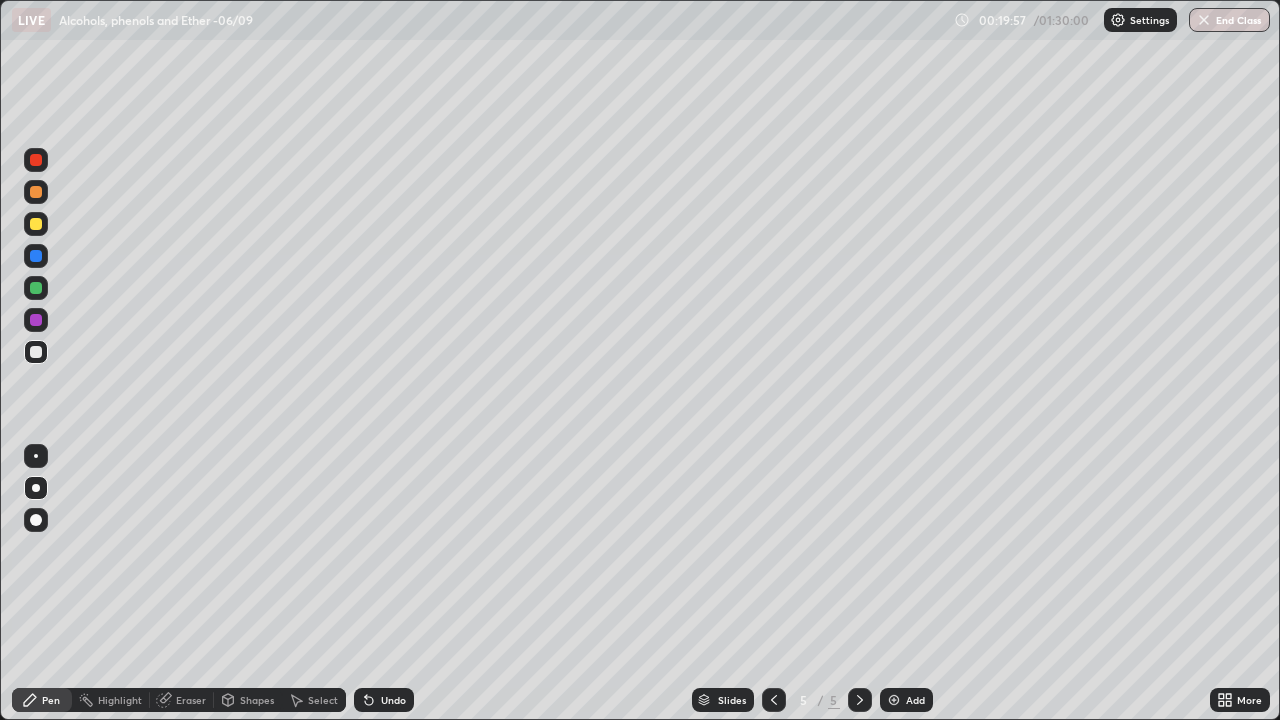 click on "Undo" at bounding box center (393, 700) 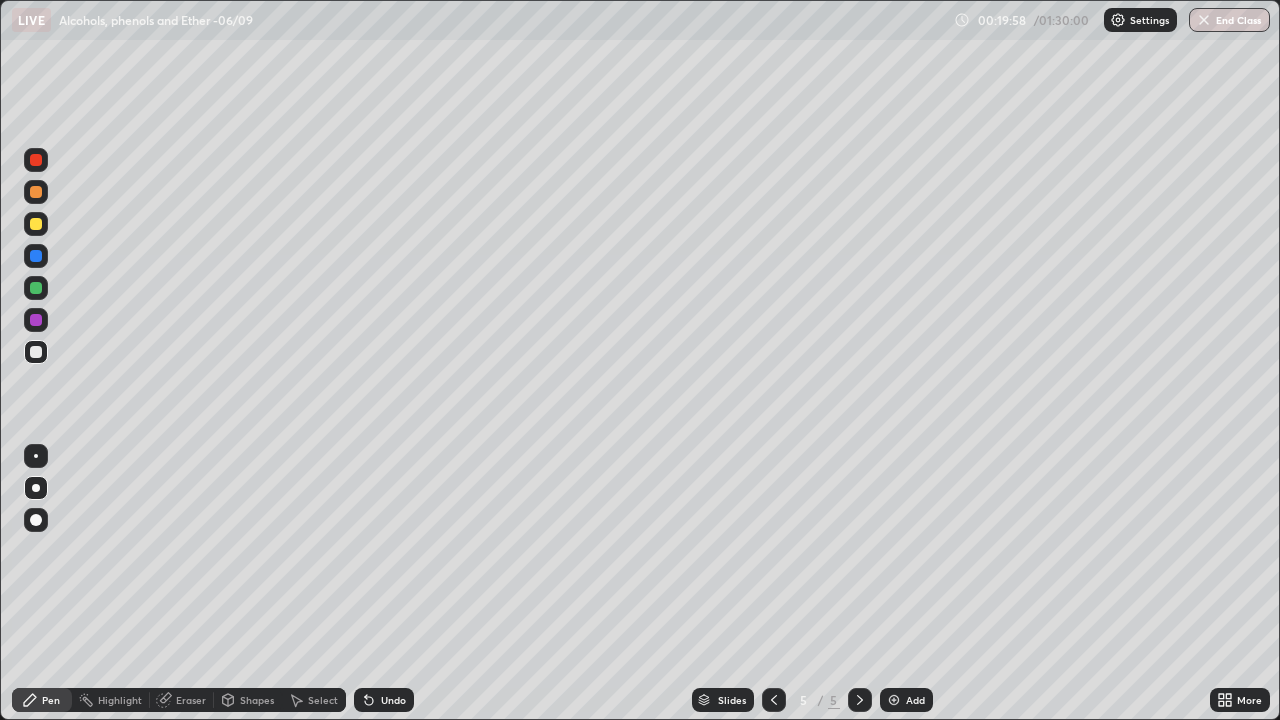 click on "Undo" at bounding box center [384, 700] 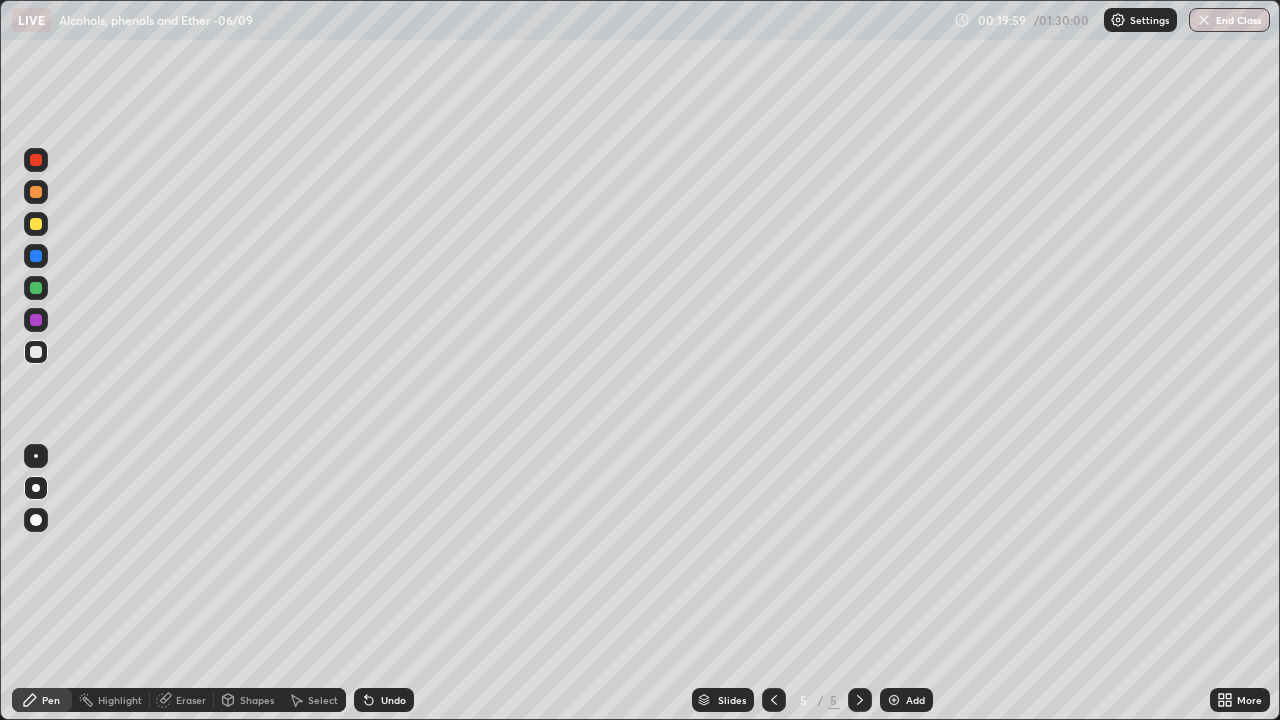 click on "Undo" at bounding box center (393, 700) 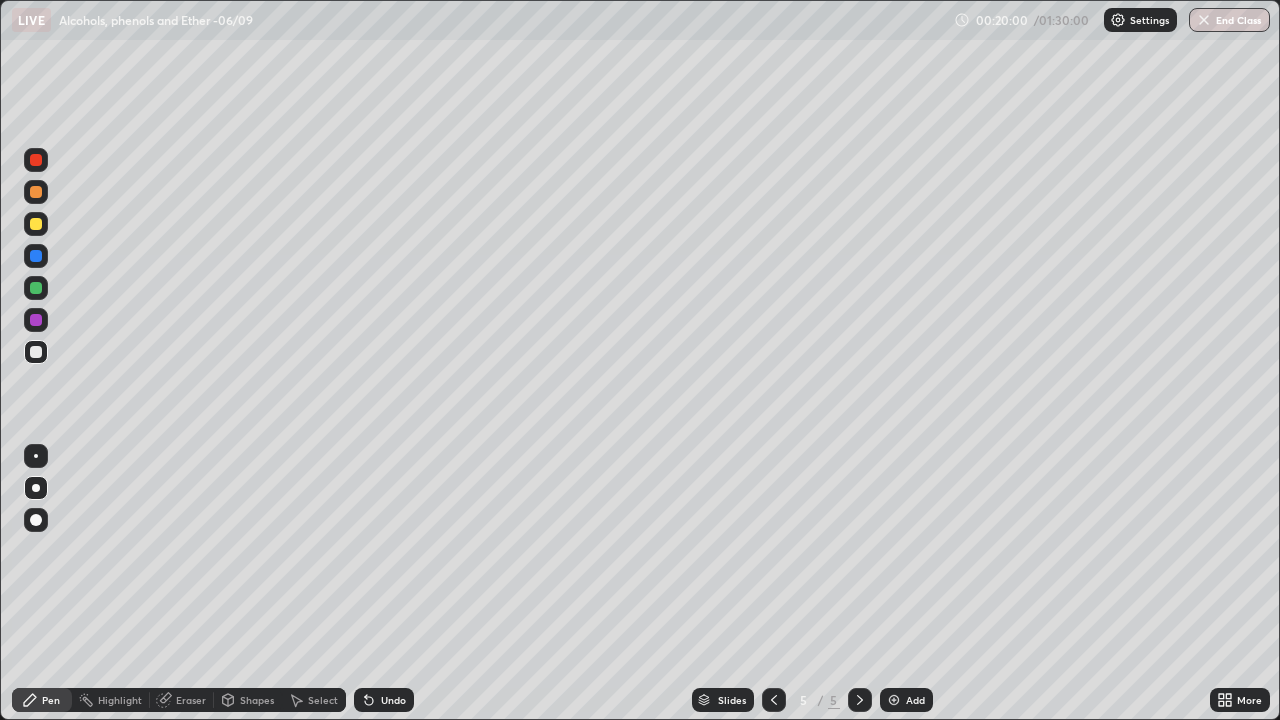 click on "Undo" at bounding box center [393, 700] 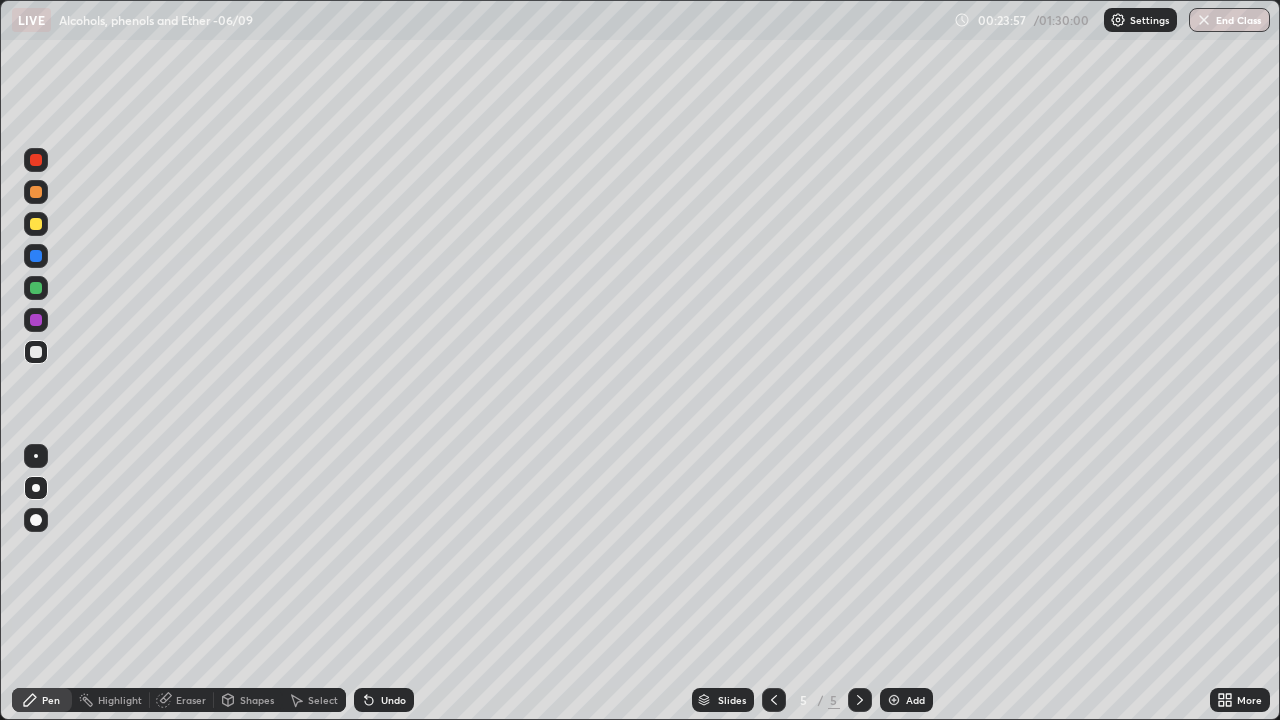 click at bounding box center (36, 160) 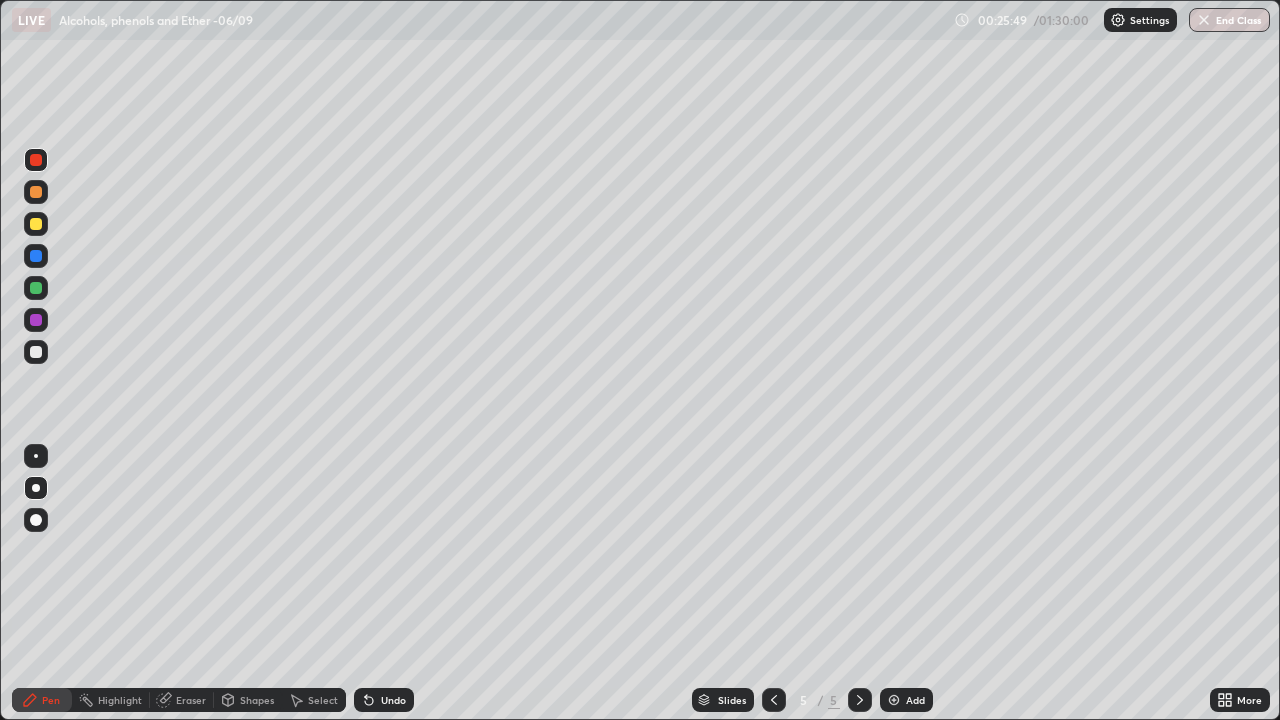 click on "Add" at bounding box center [915, 700] 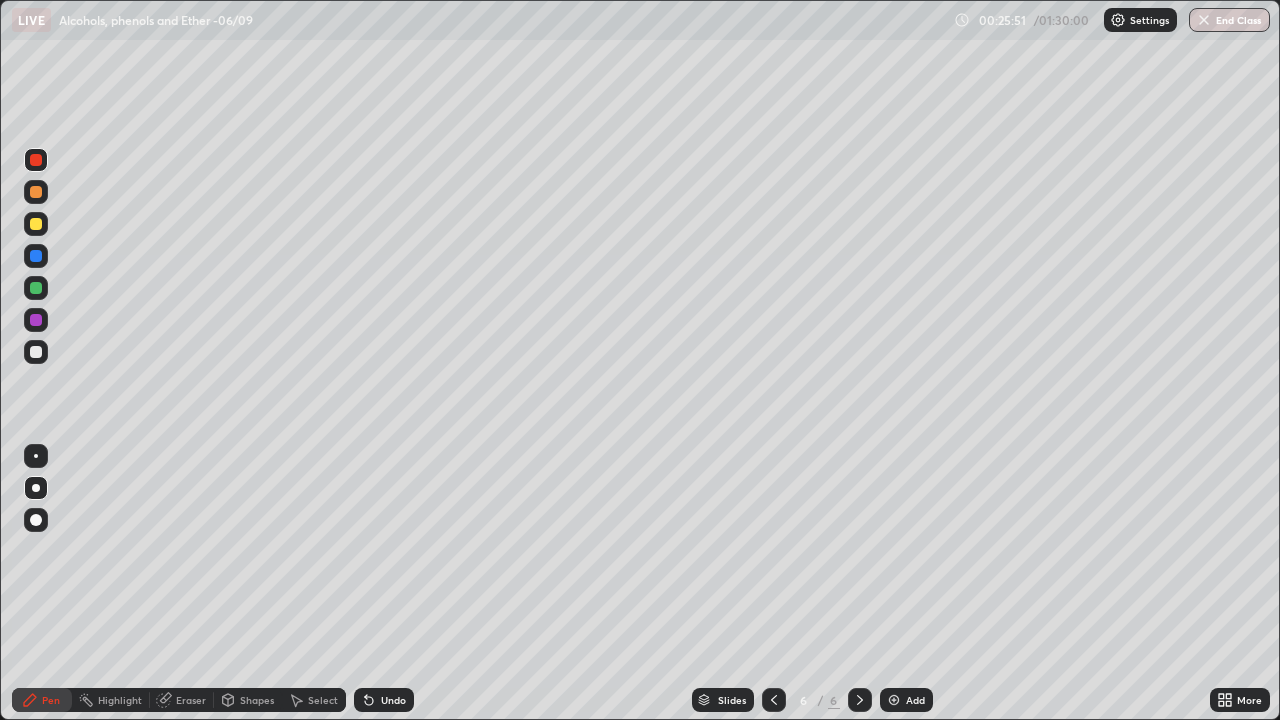click at bounding box center [36, 224] 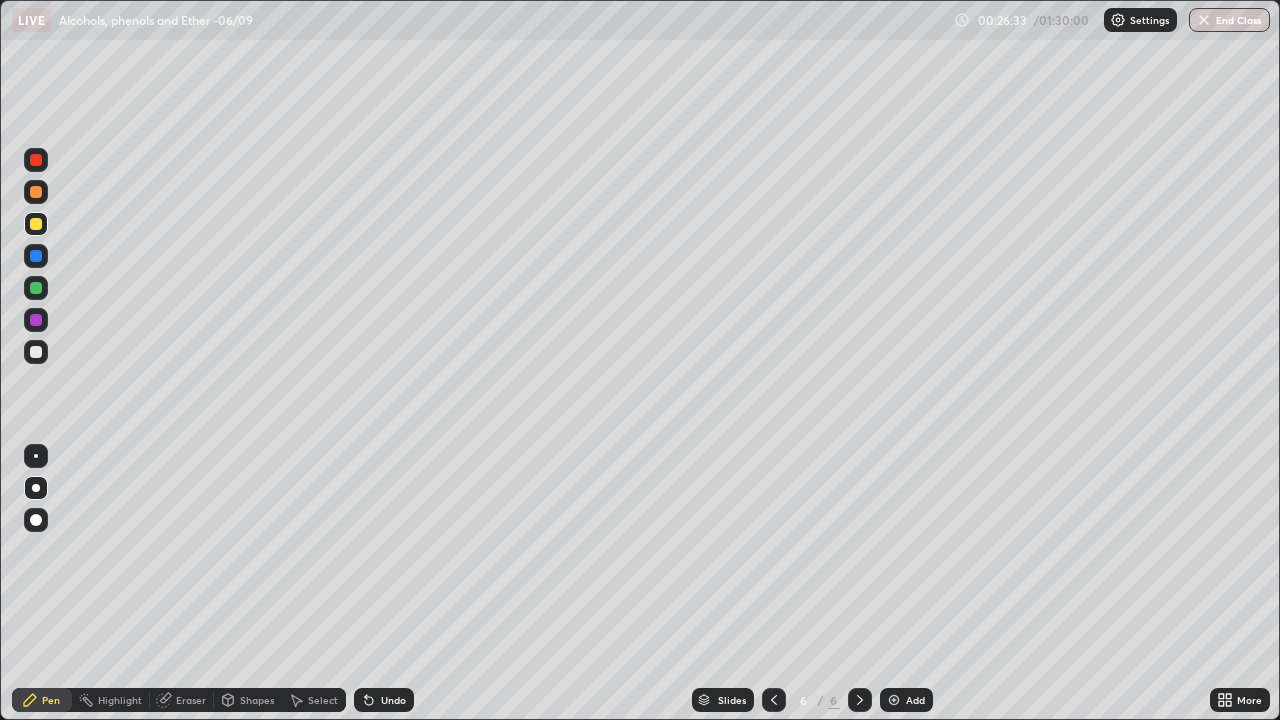 click at bounding box center [36, 352] 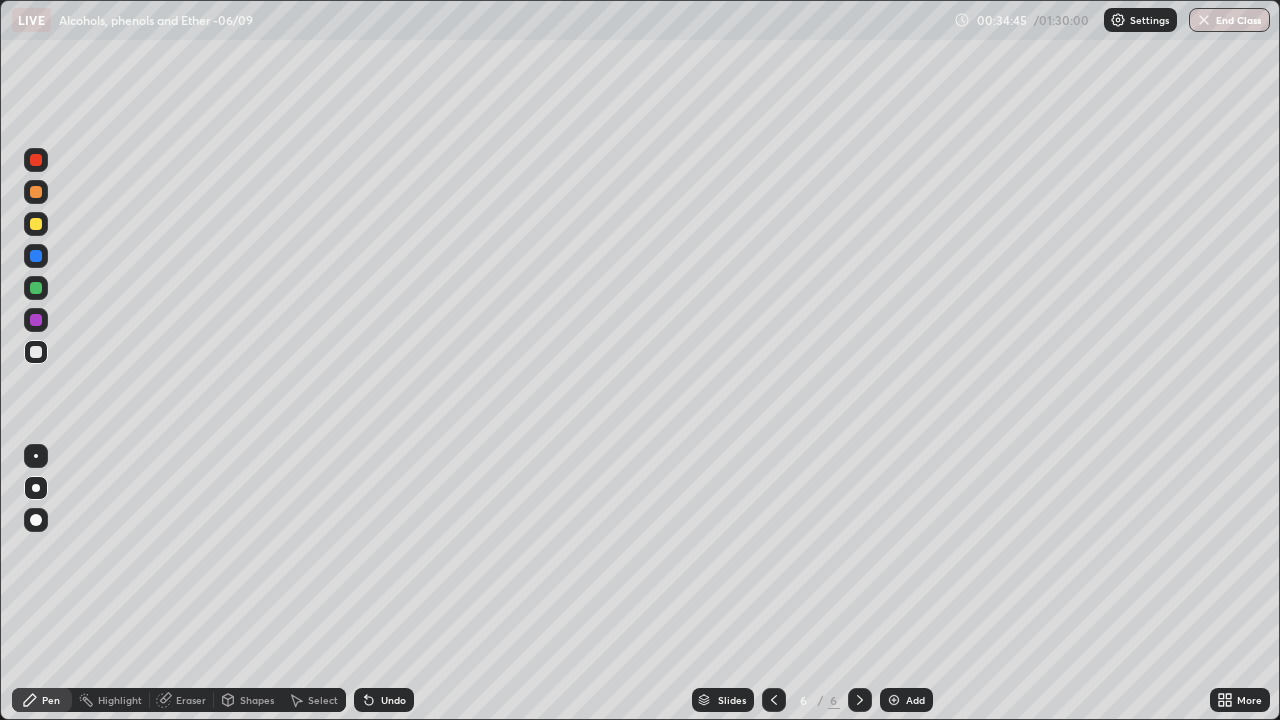 click on "Add" at bounding box center [906, 700] 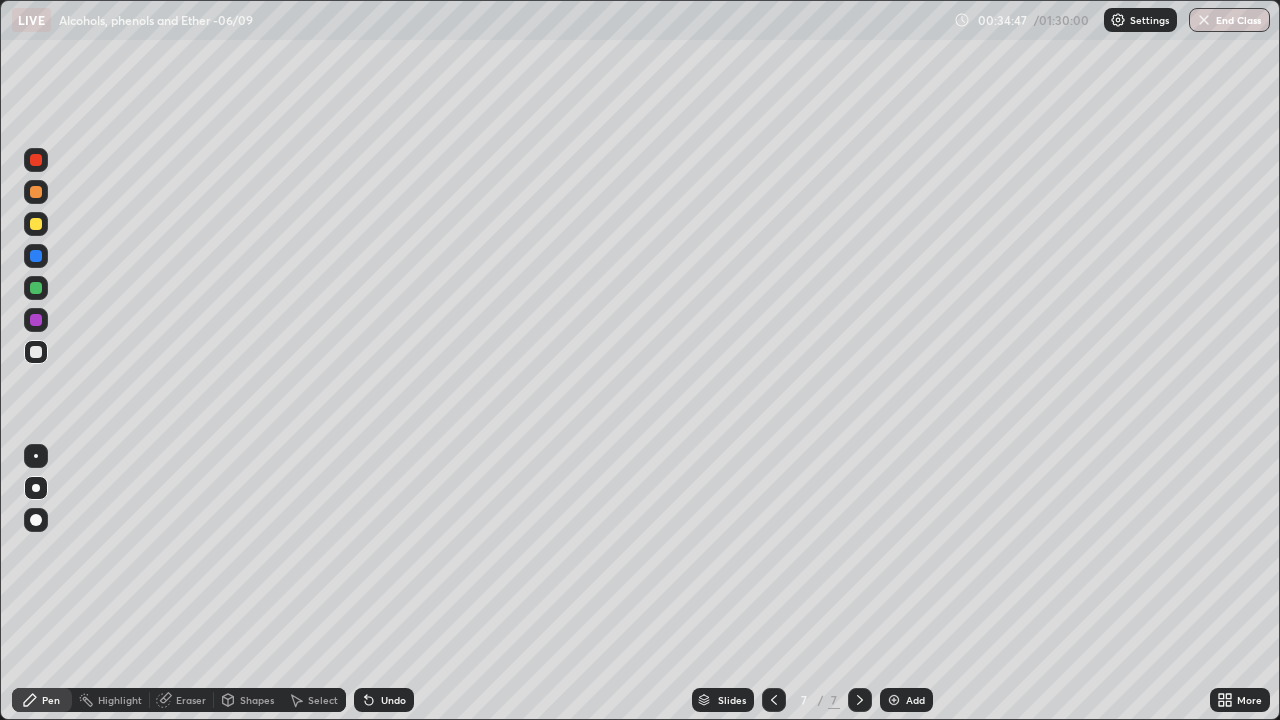 click at bounding box center (36, 224) 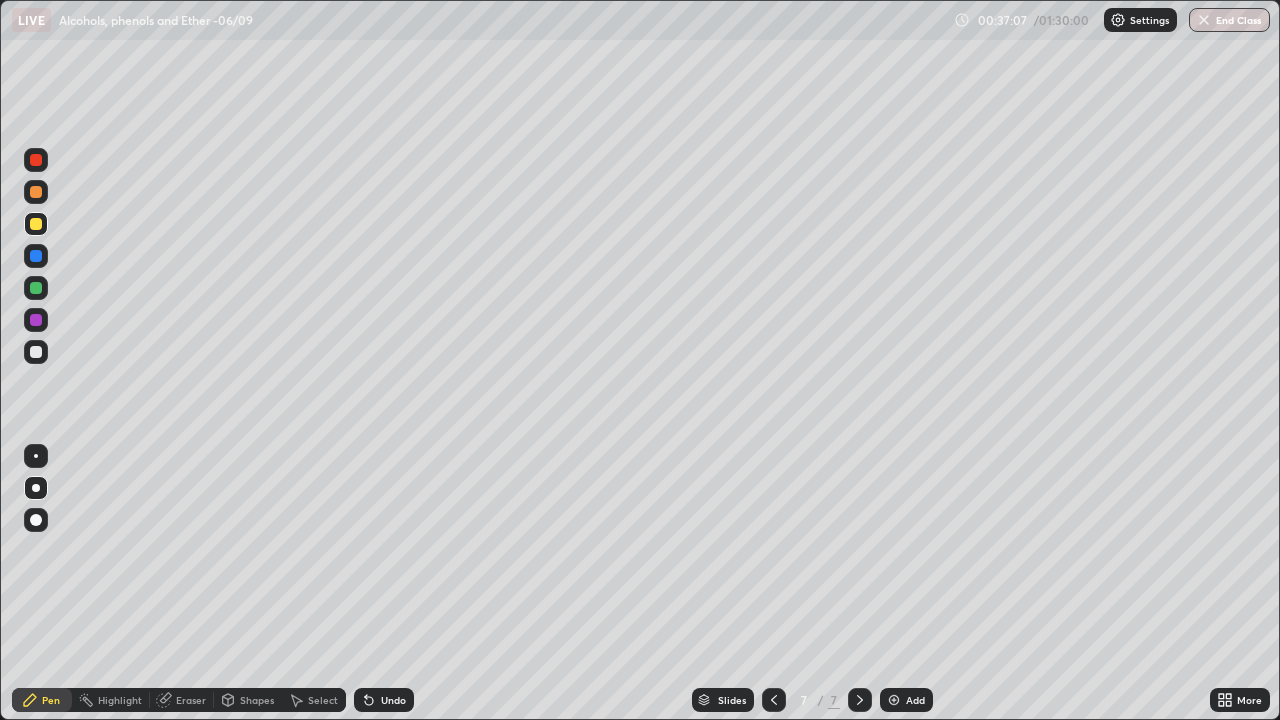click at bounding box center [36, 352] 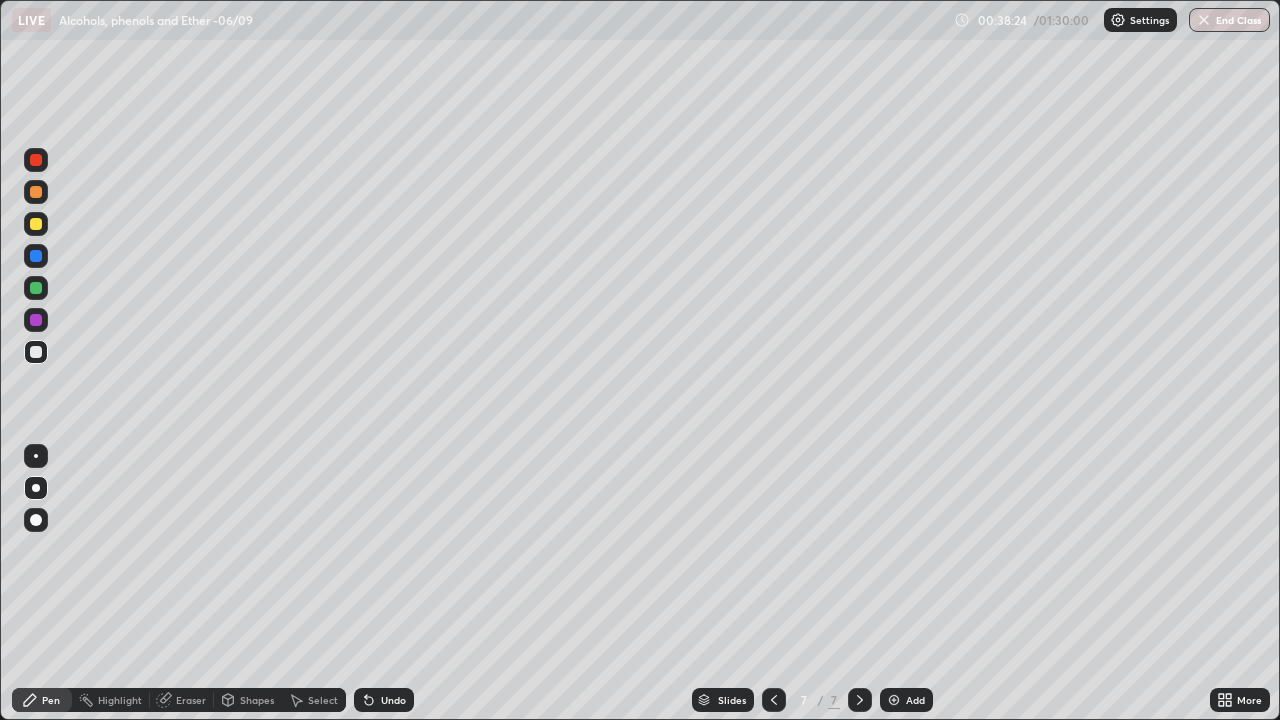 click on "Undo" at bounding box center [393, 700] 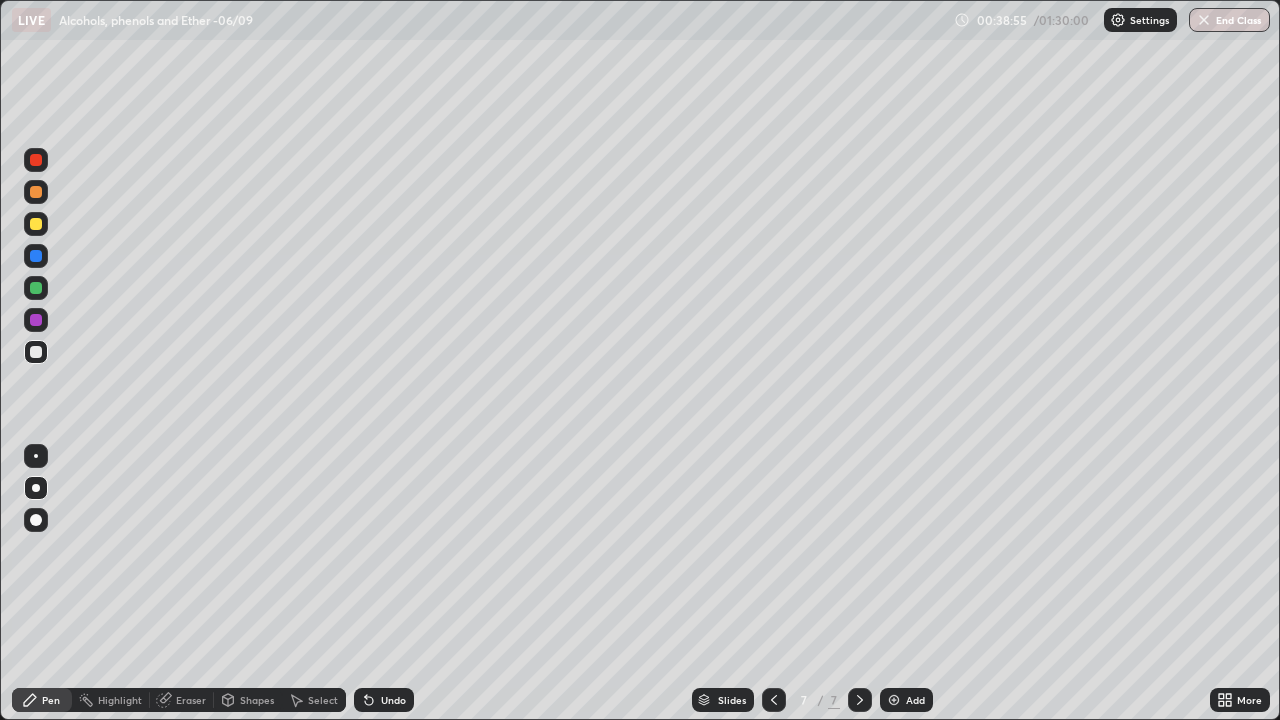 click on "Add" at bounding box center (906, 700) 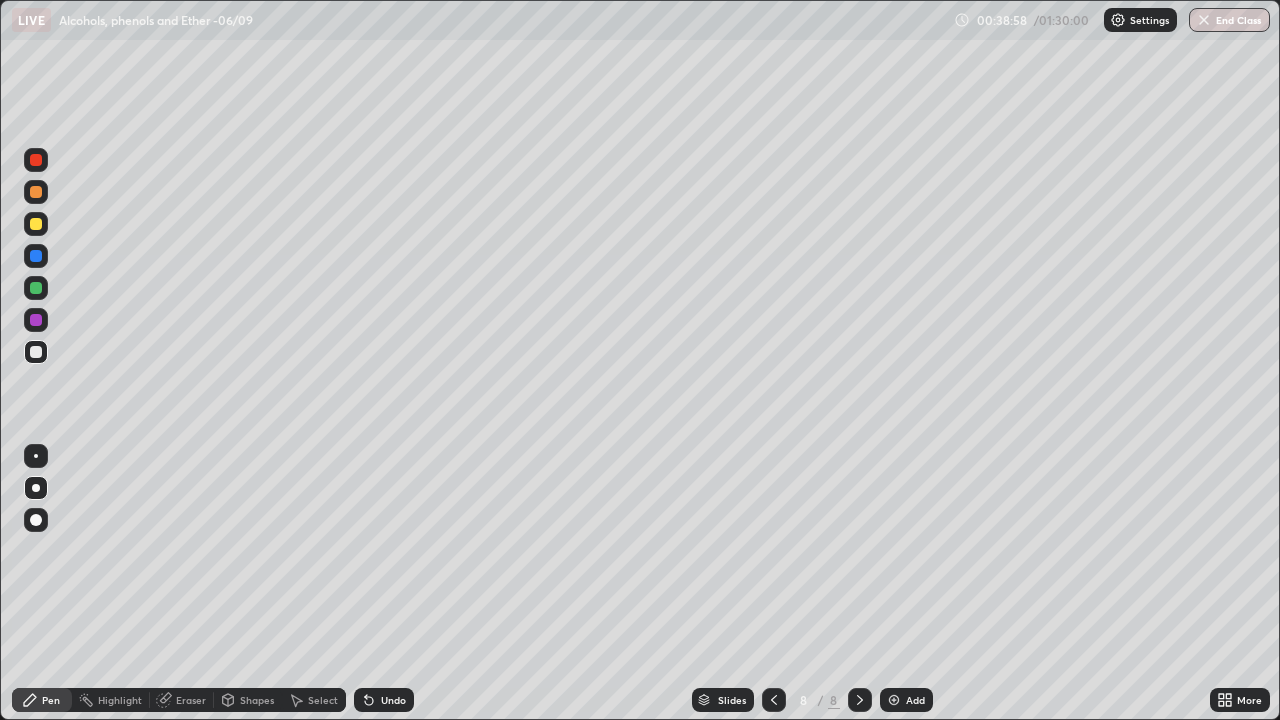 click at bounding box center (36, 224) 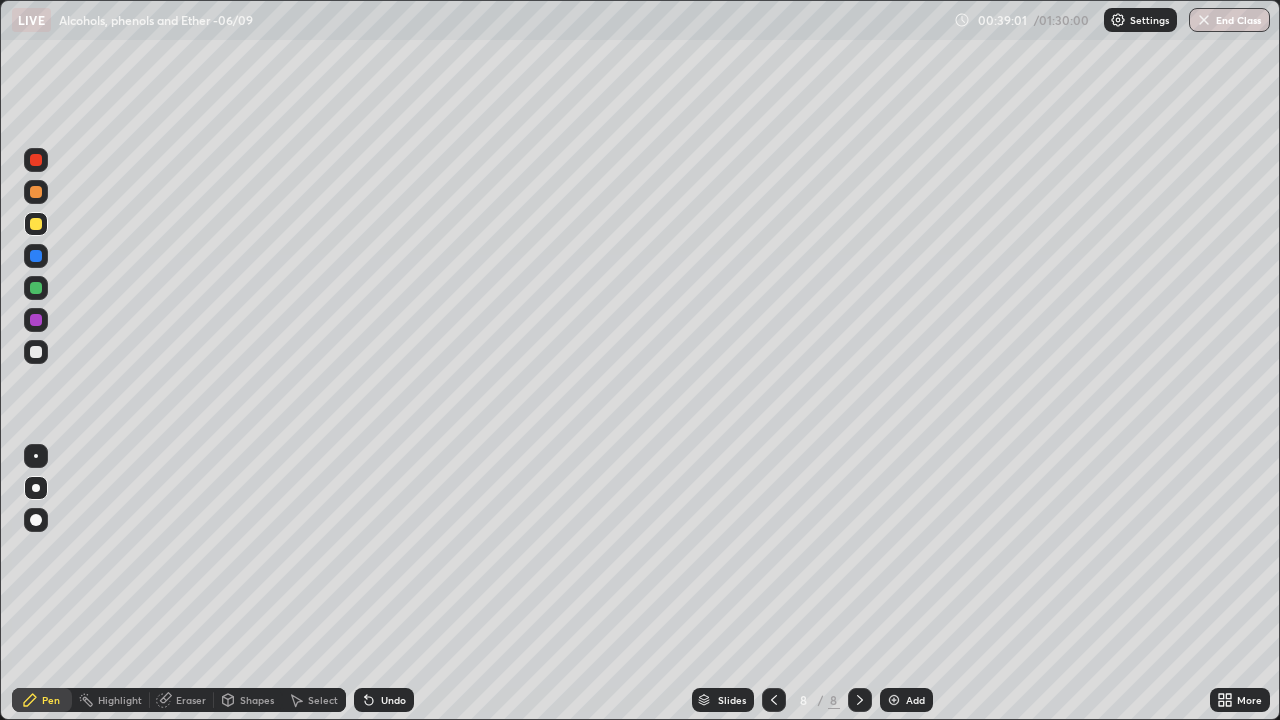 click on "Undo" at bounding box center (393, 700) 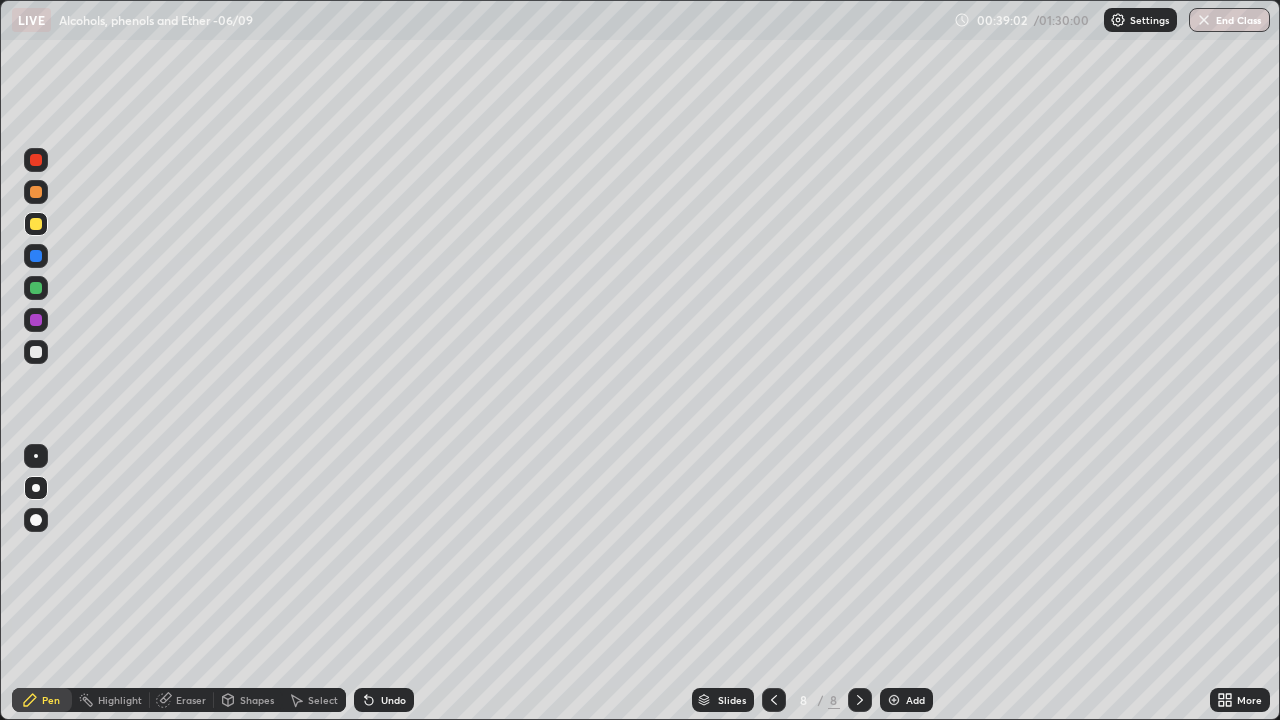 click on "Undo" at bounding box center (393, 700) 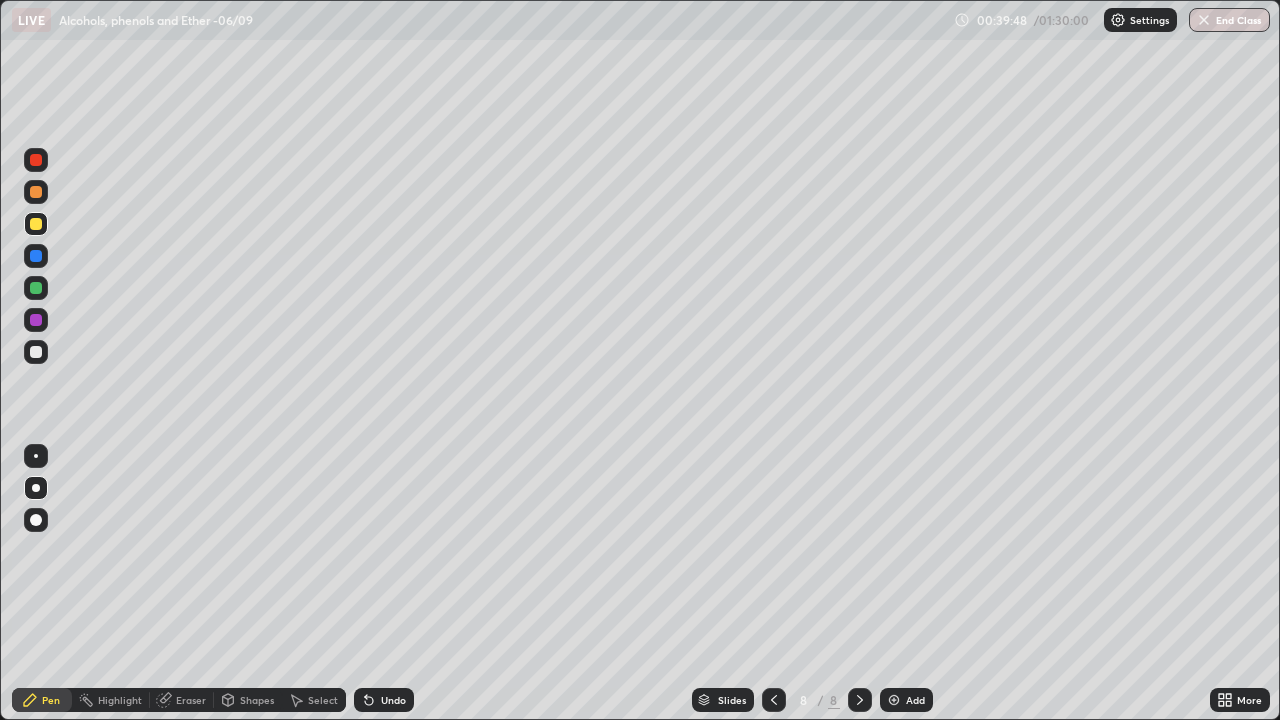 click at bounding box center (36, 352) 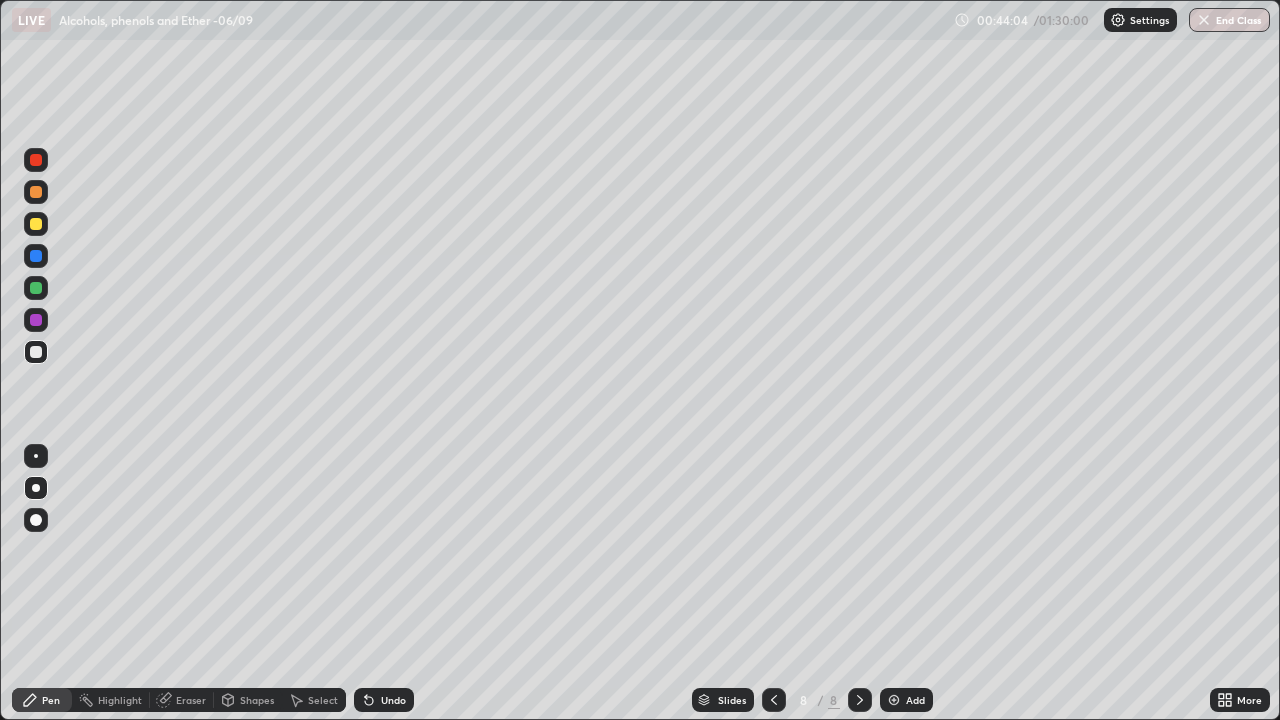 click on "Add" at bounding box center (906, 700) 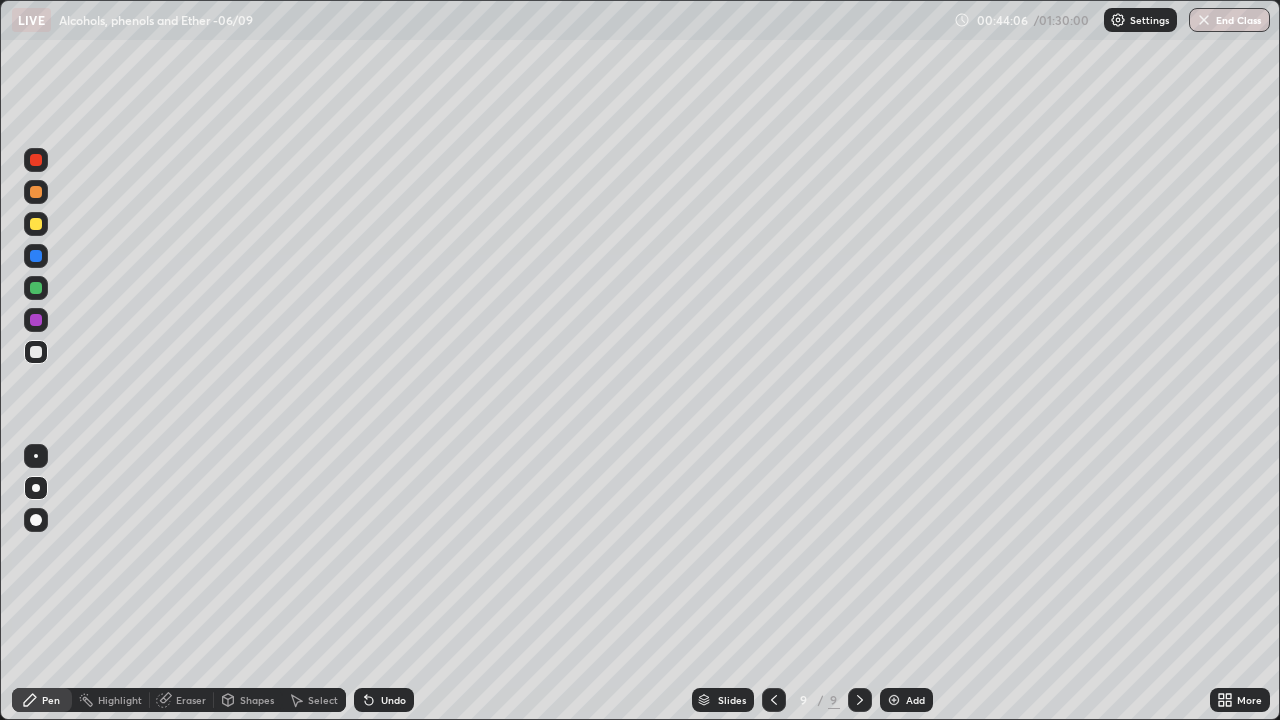 click at bounding box center (36, 224) 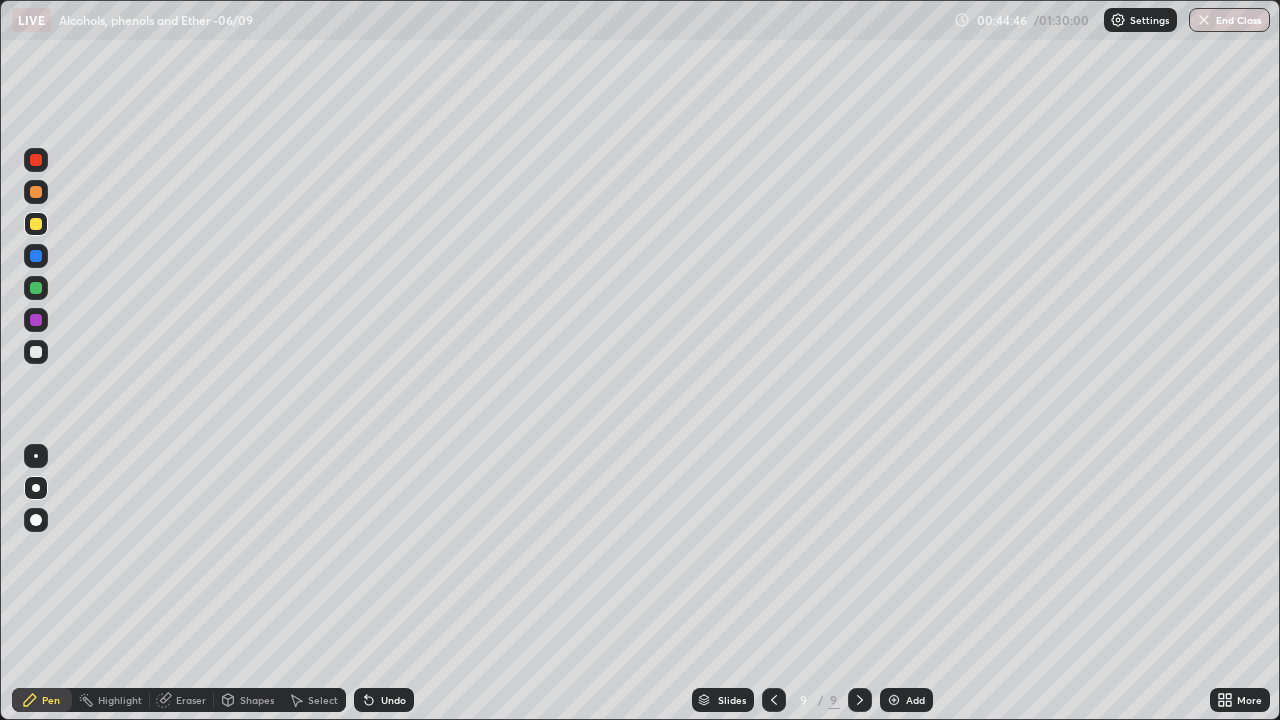 click on "Undo" at bounding box center (384, 700) 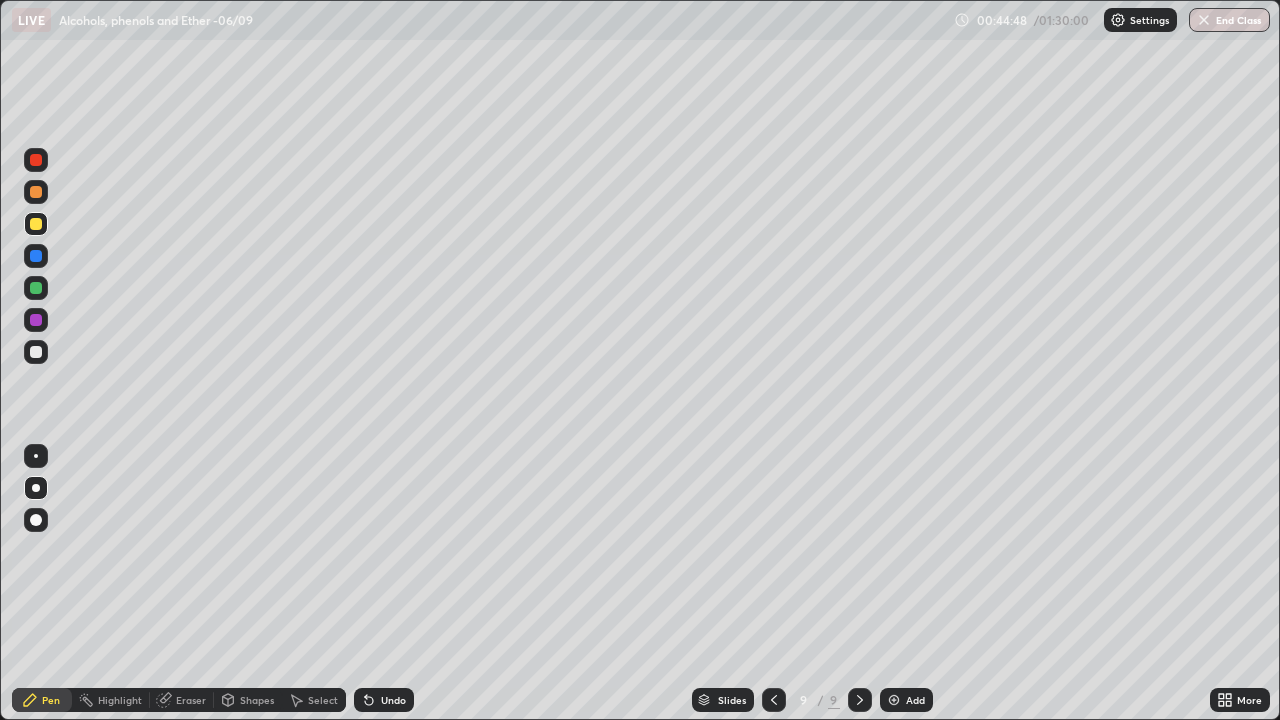click on "Undo" at bounding box center [384, 700] 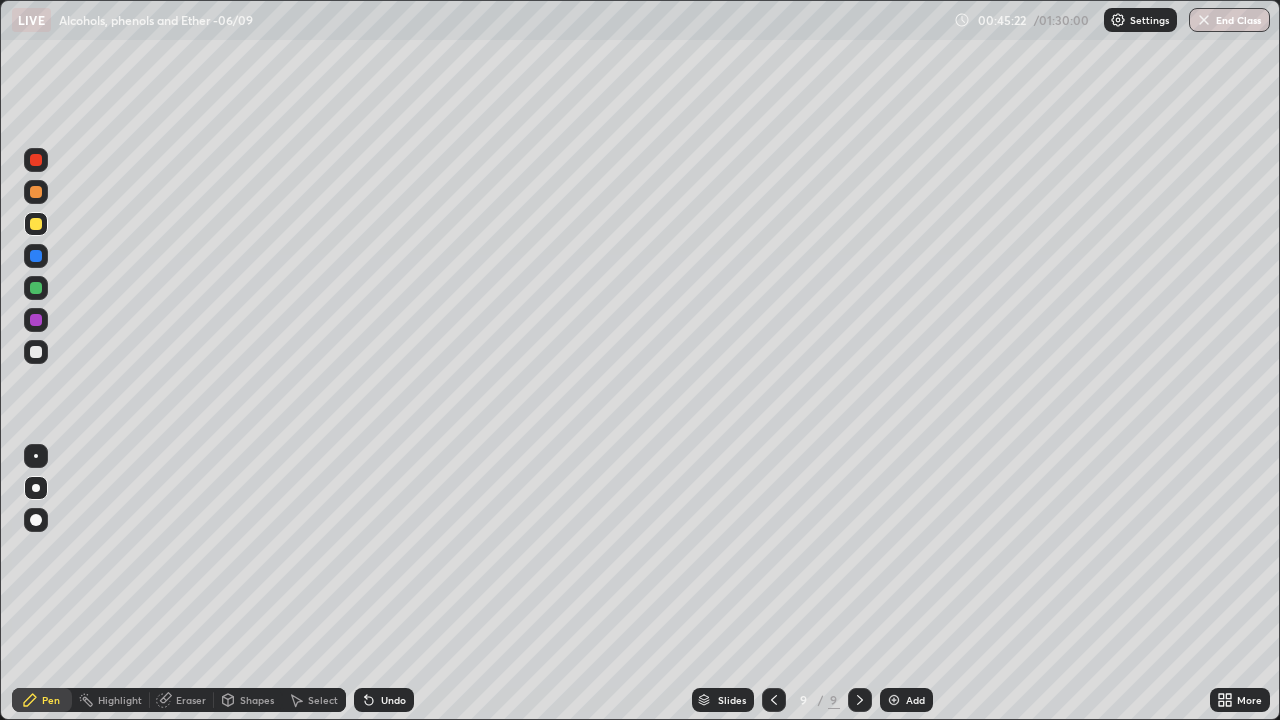 click on "Undo" at bounding box center [393, 700] 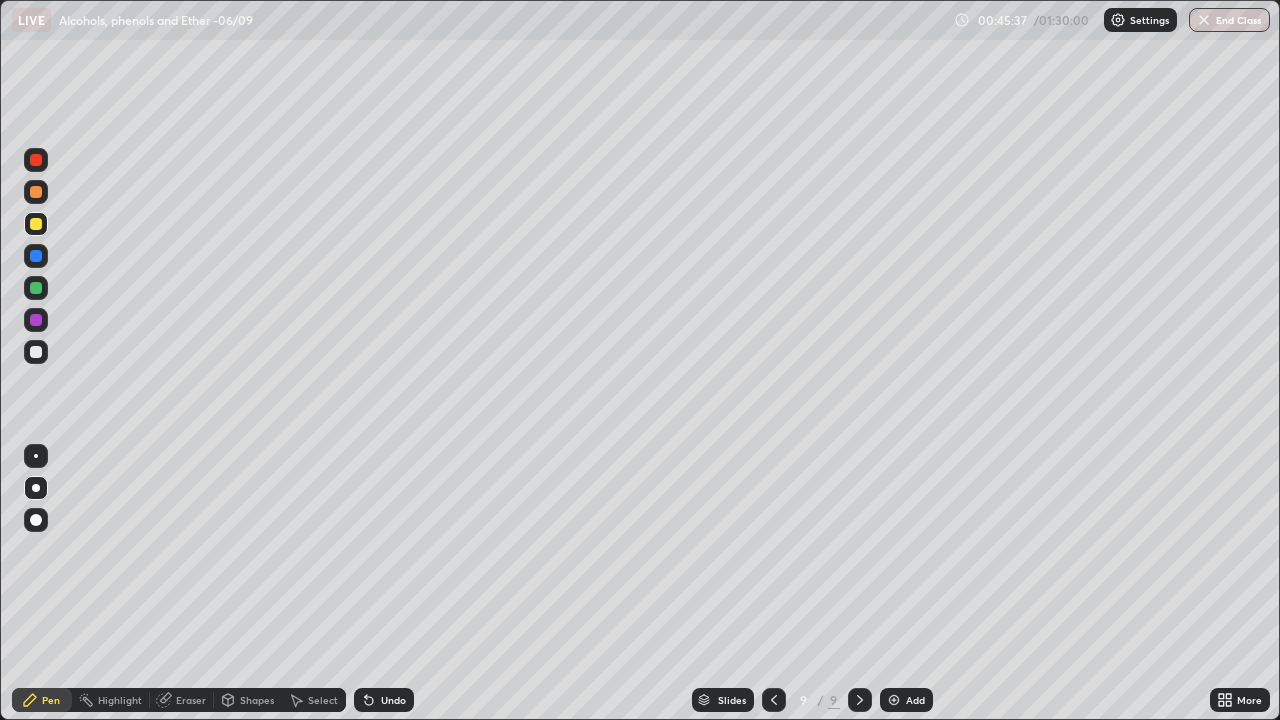 click at bounding box center (36, 352) 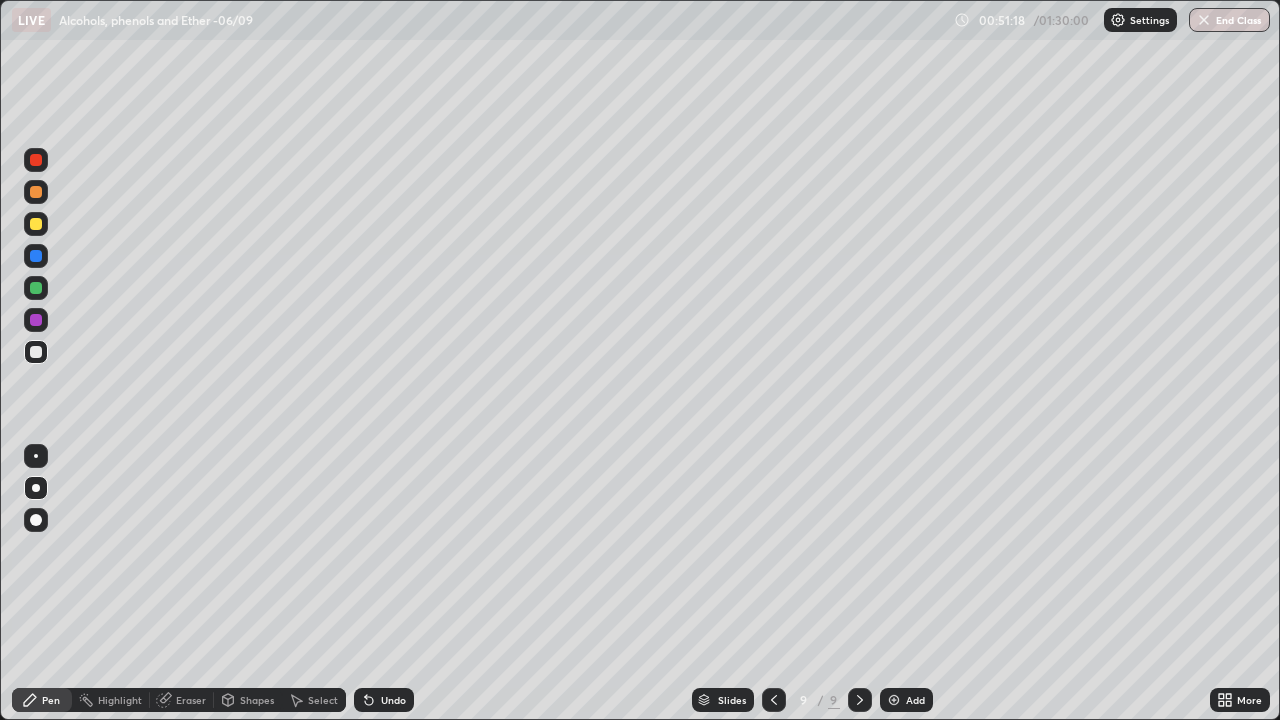 click at bounding box center (36, 352) 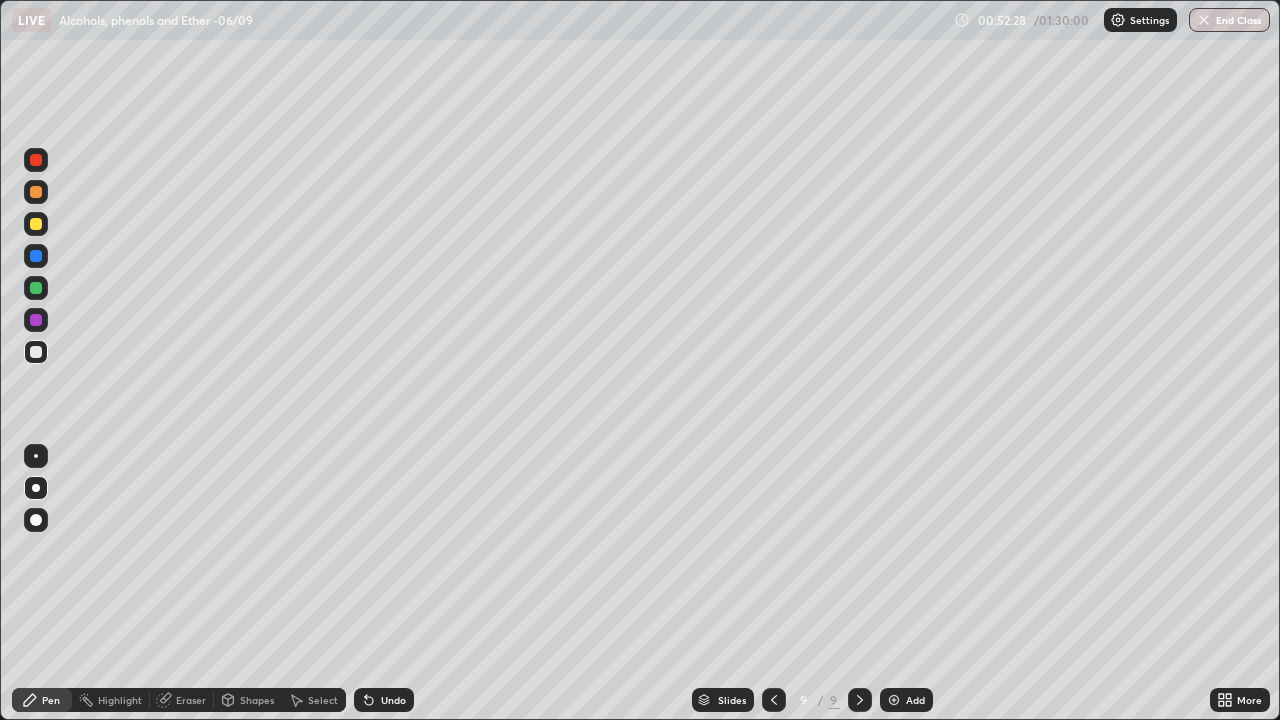 click at bounding box center (36, 288) 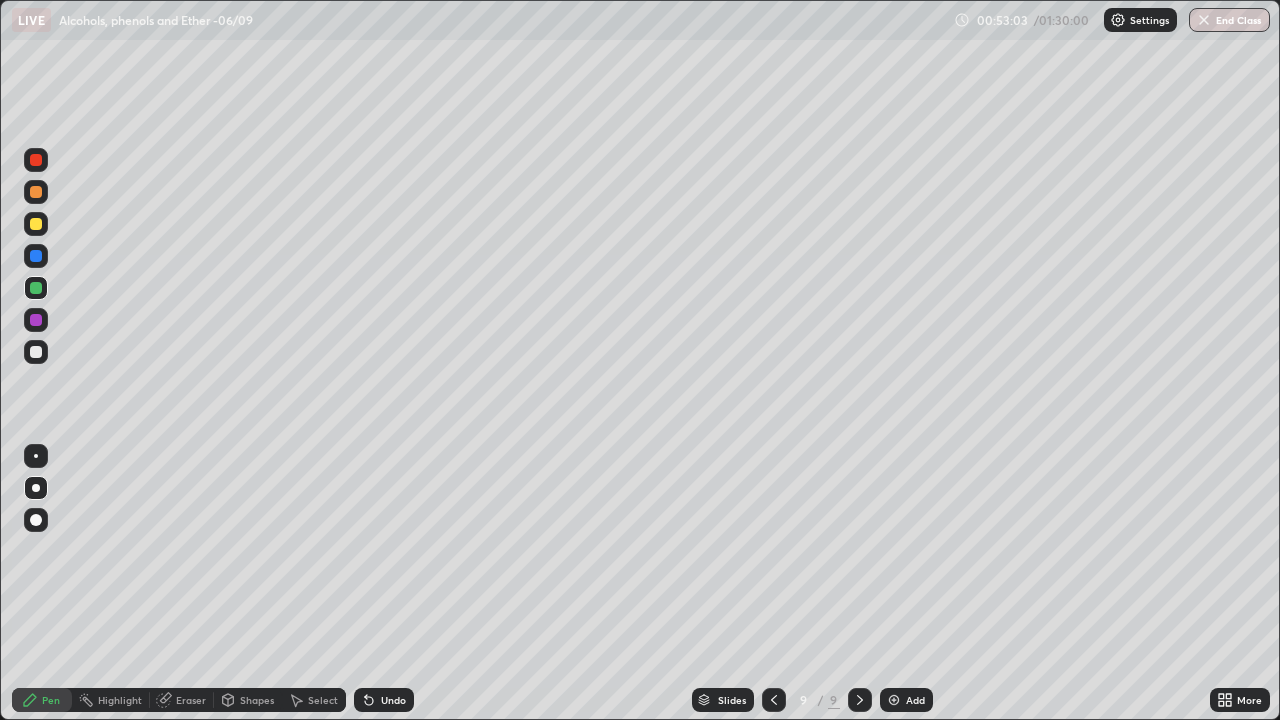 click at bounding box center [36, 352] 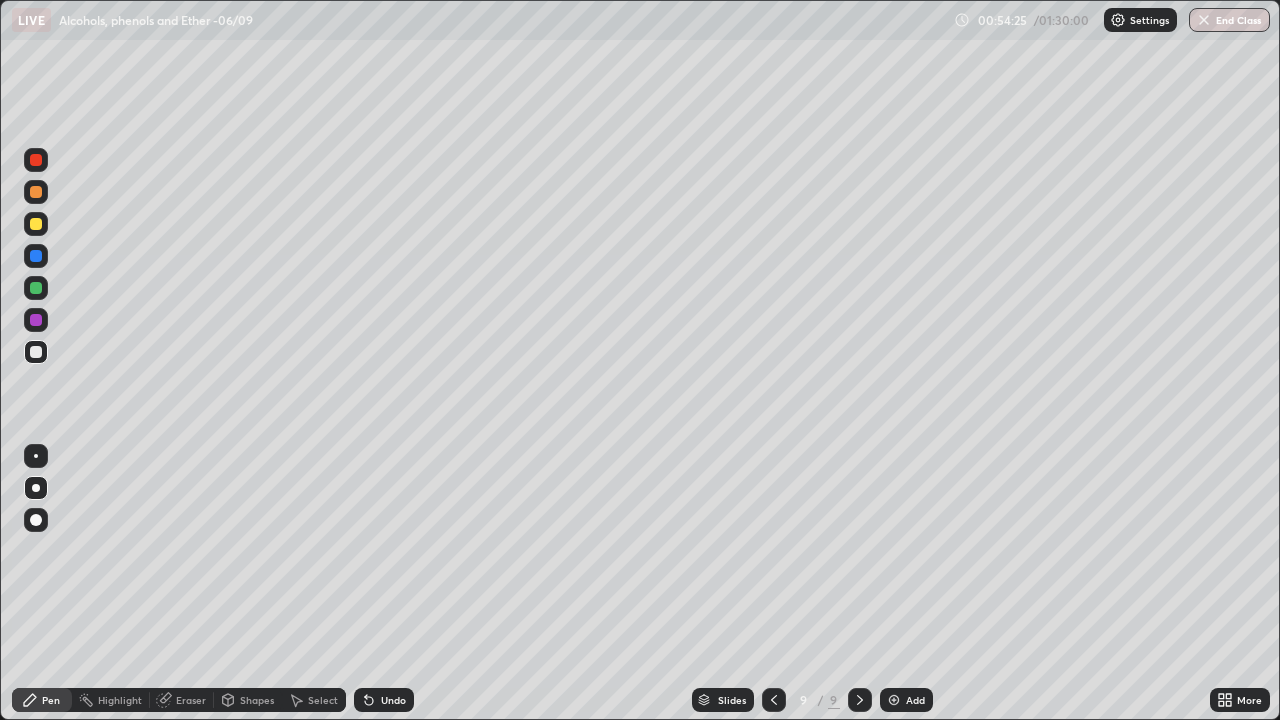 click on "Undo" at bounding box center [393, 700] 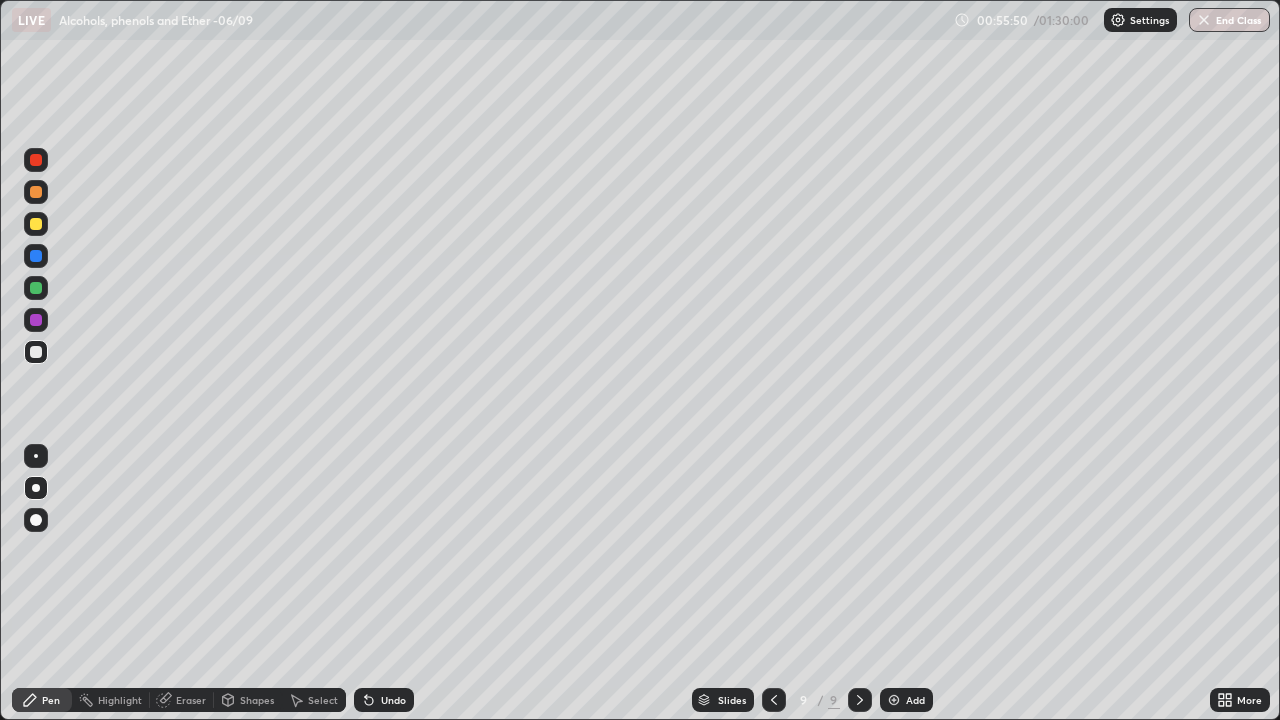 click at bounding box center [894, 700] 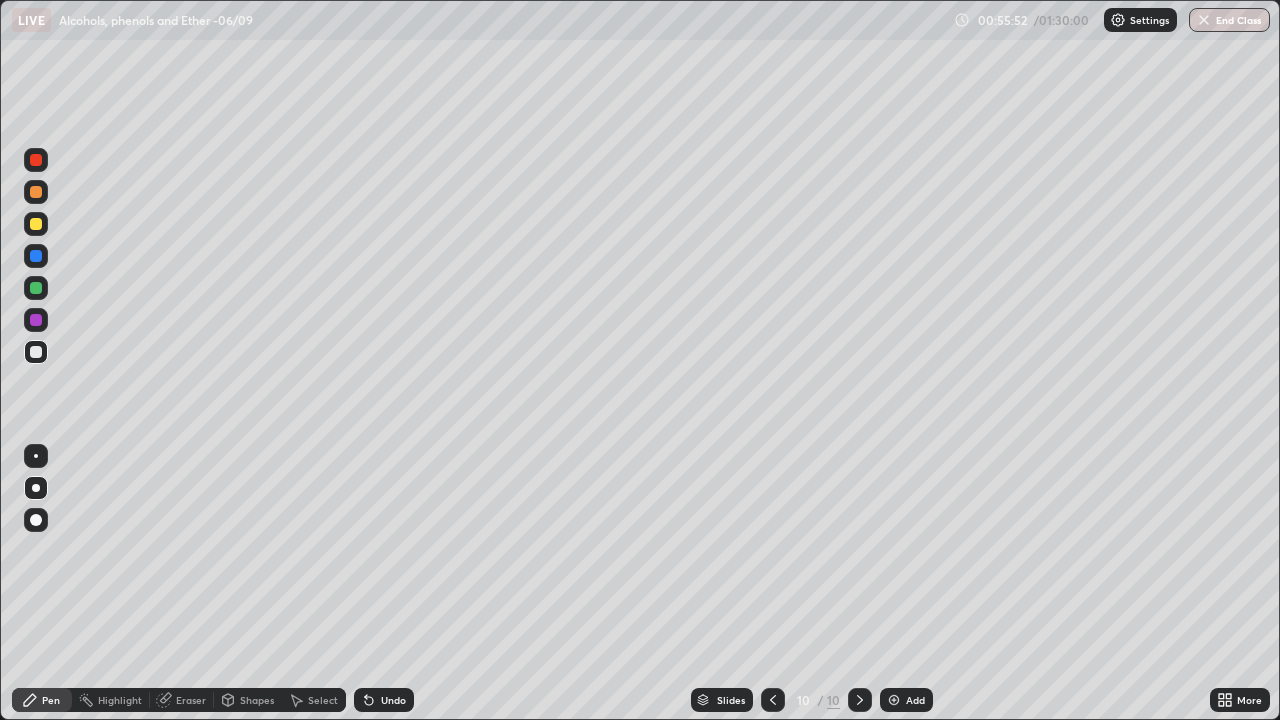 click at bounding box center [36, 224] 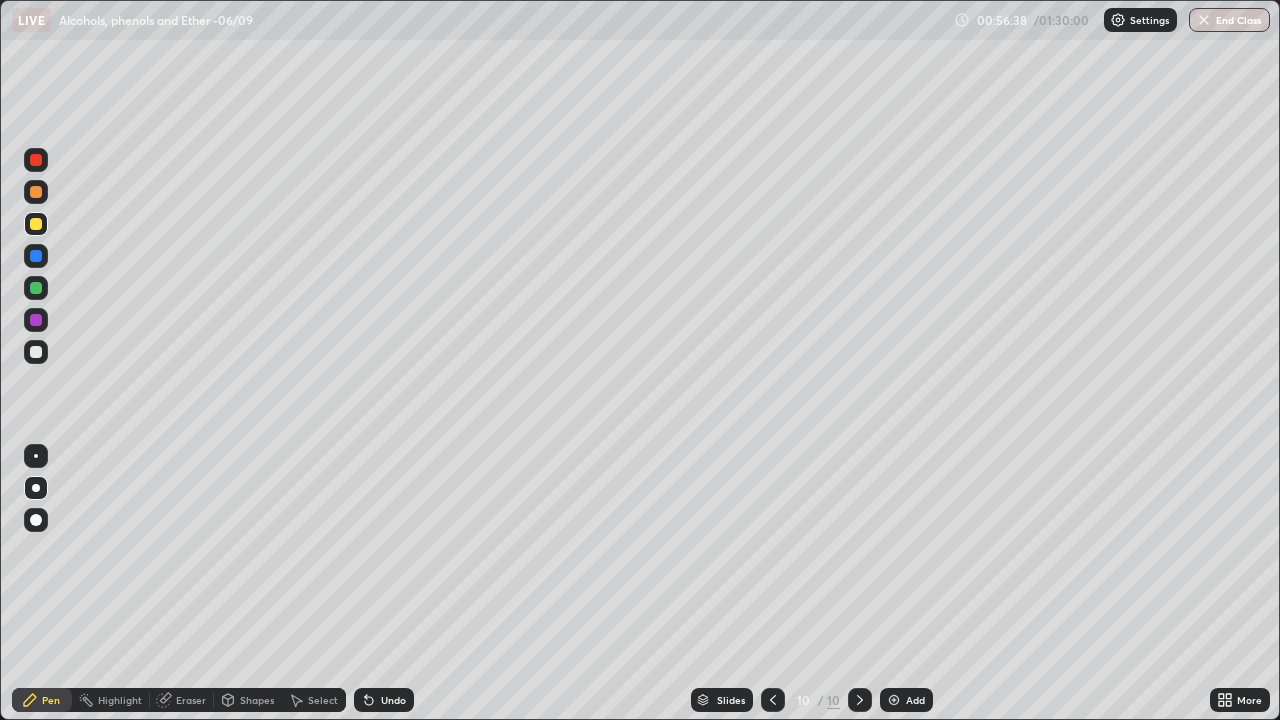 click at bounding box center [36, 352] 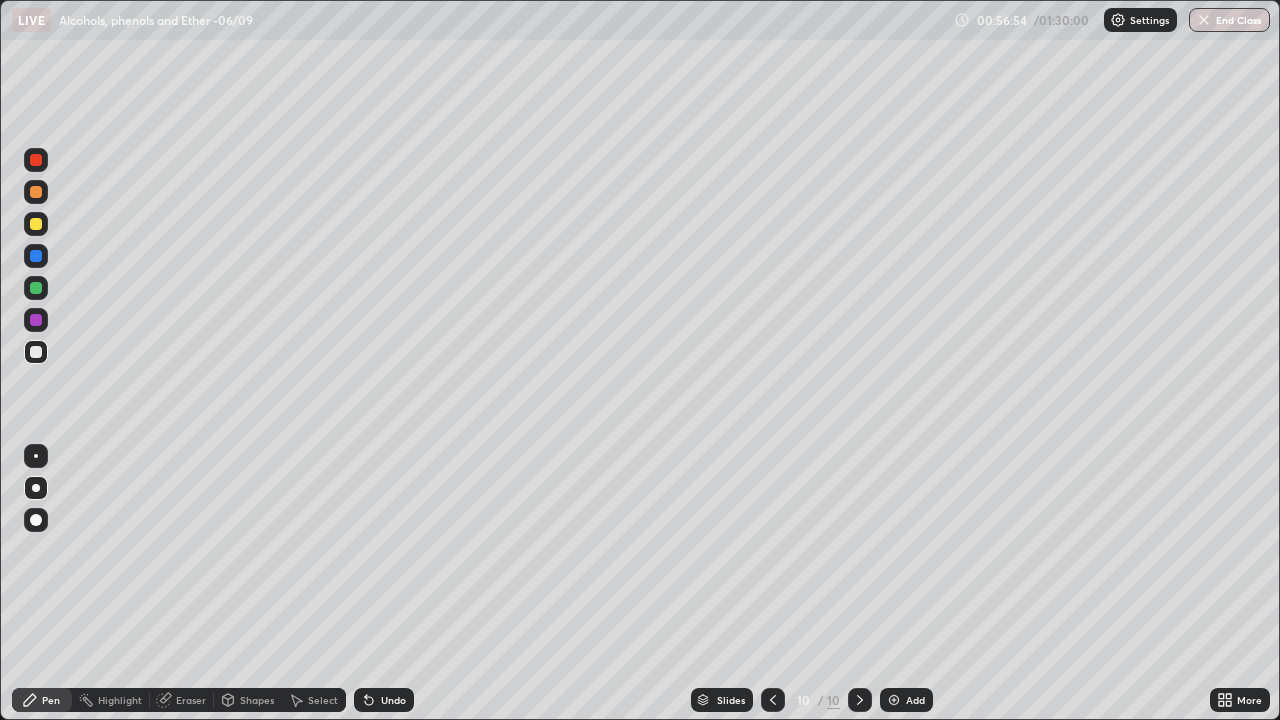 click at bounding box center [36, 224] 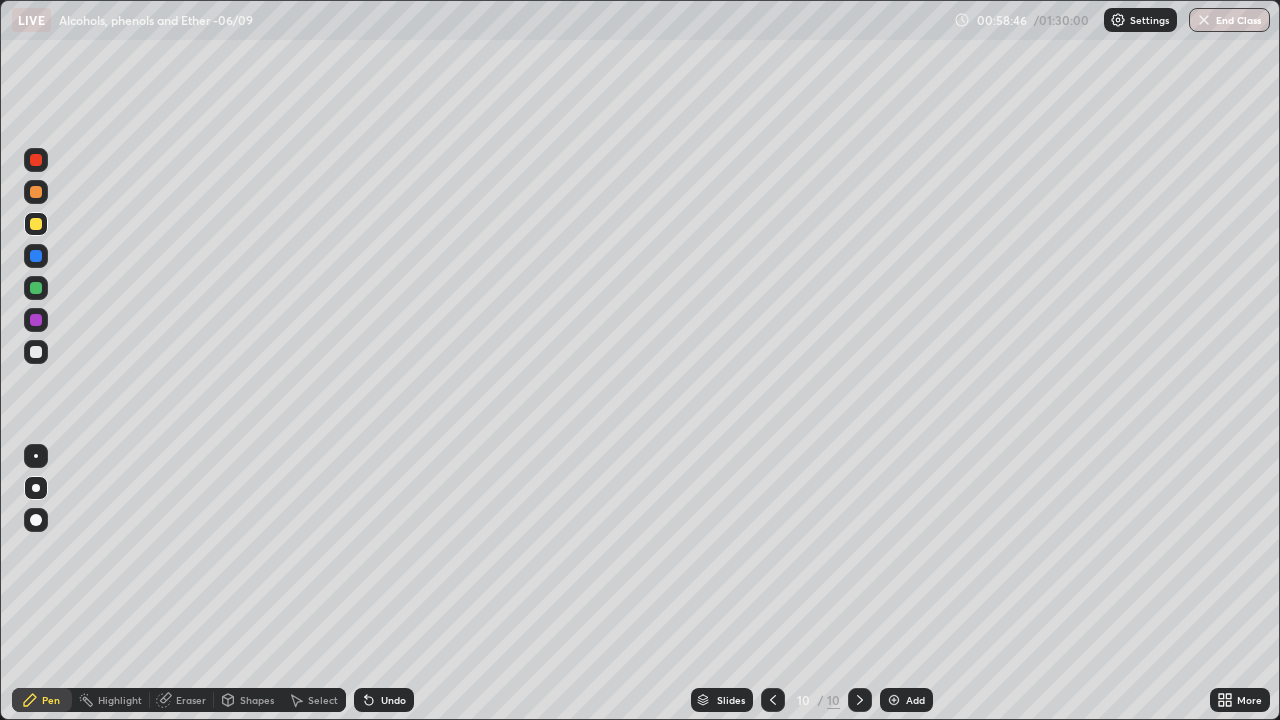 click at bounding box center [36, 352] 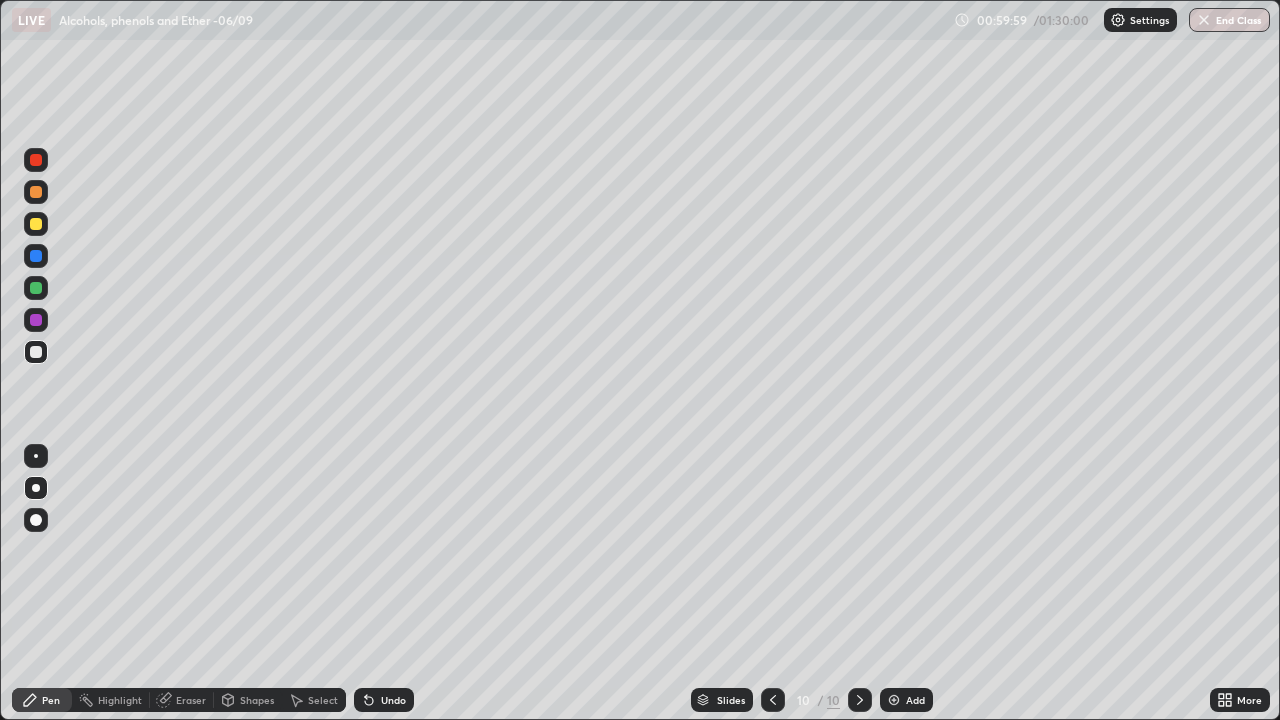 click on "Undo" at bounding box center [393, 700] 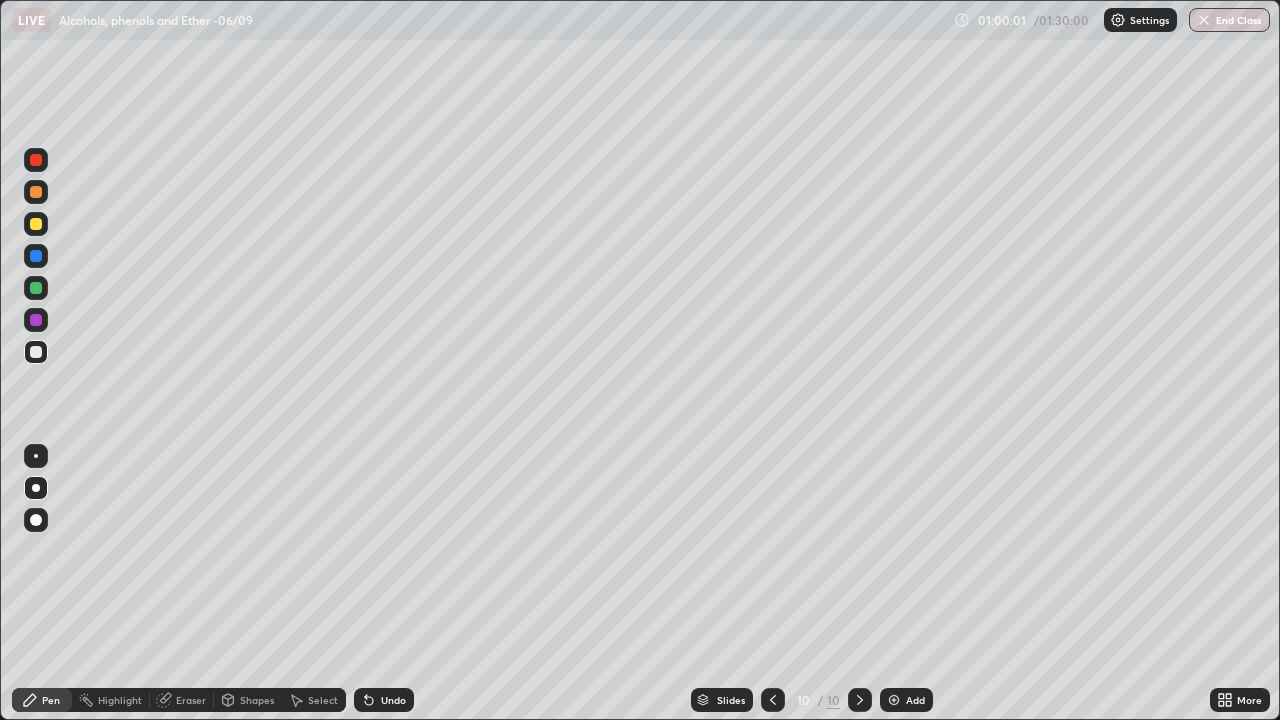 click on "Undo" at bounding box center [393, 700] 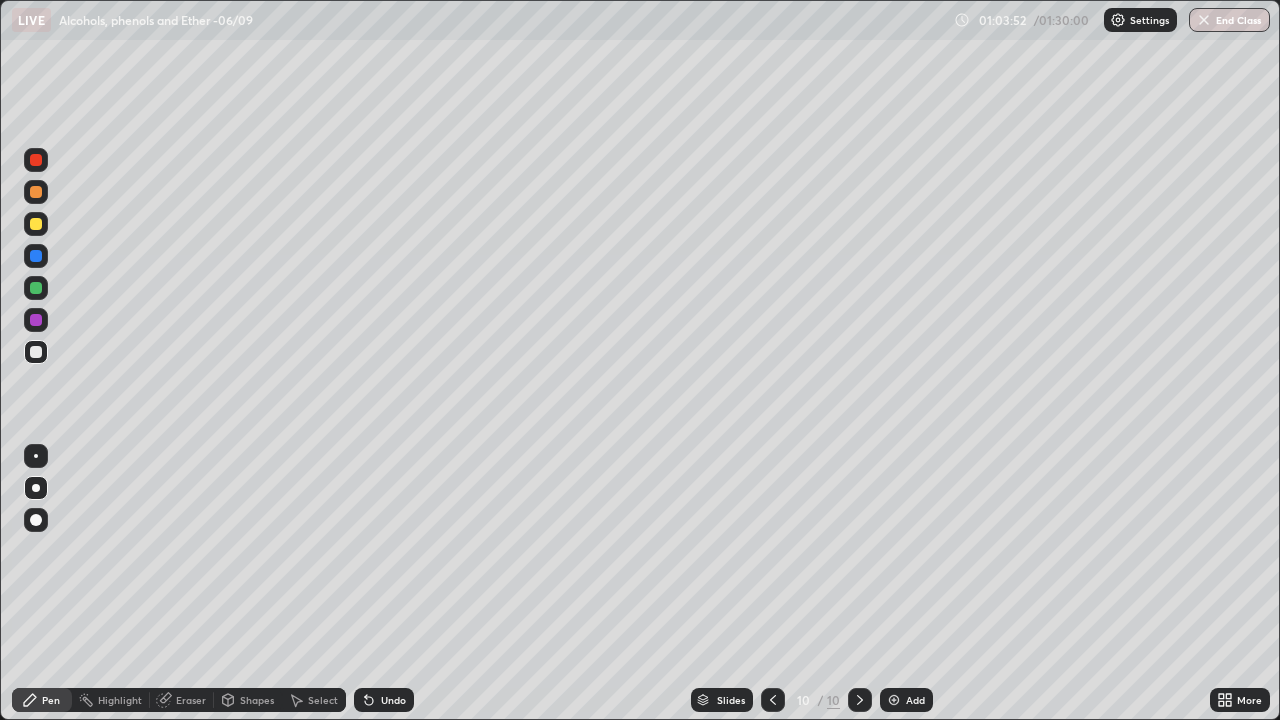 click at bounding box center (36, 288) 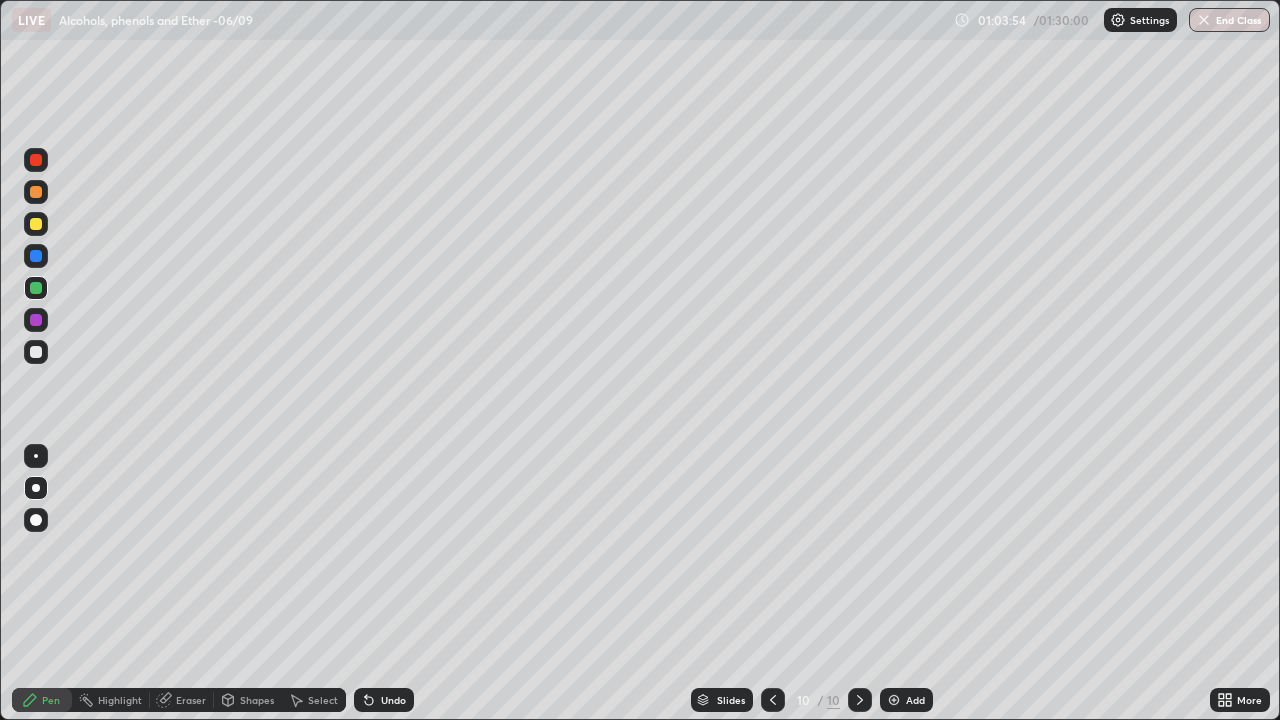 click on "Eraser" at bounding box center (182, 700) 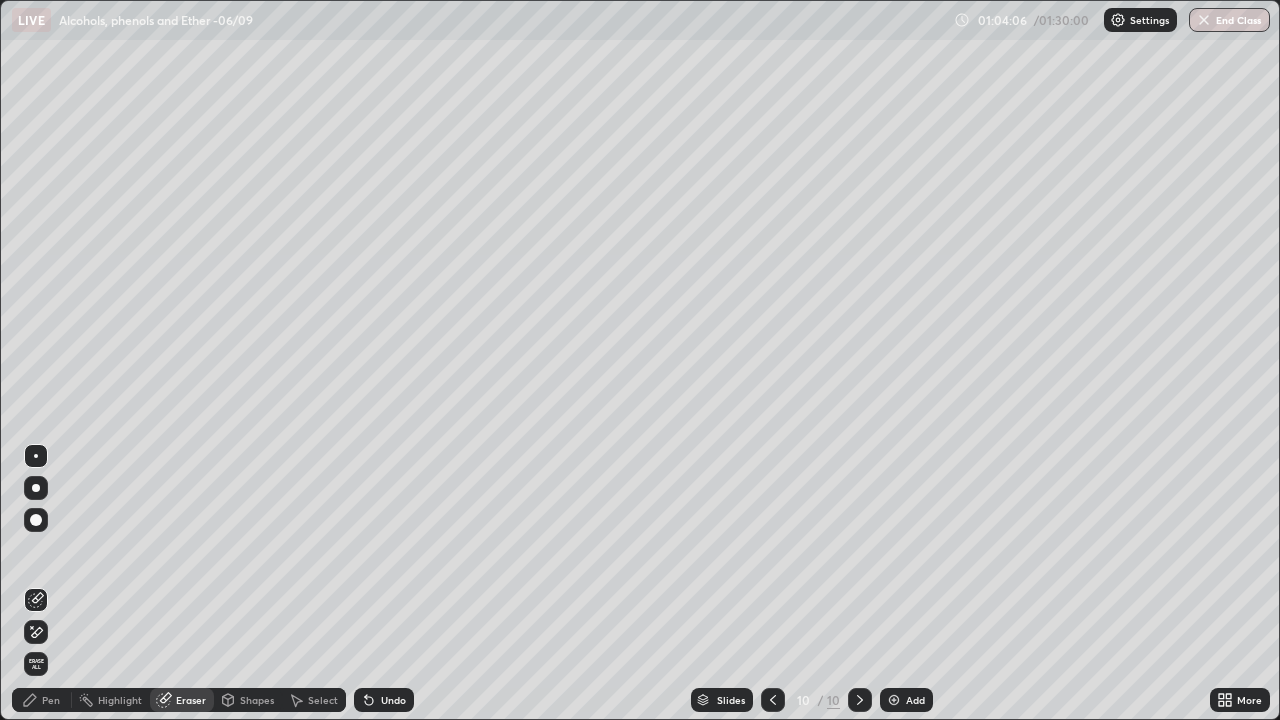 click on "Pen" at bounding box center [42, 700] 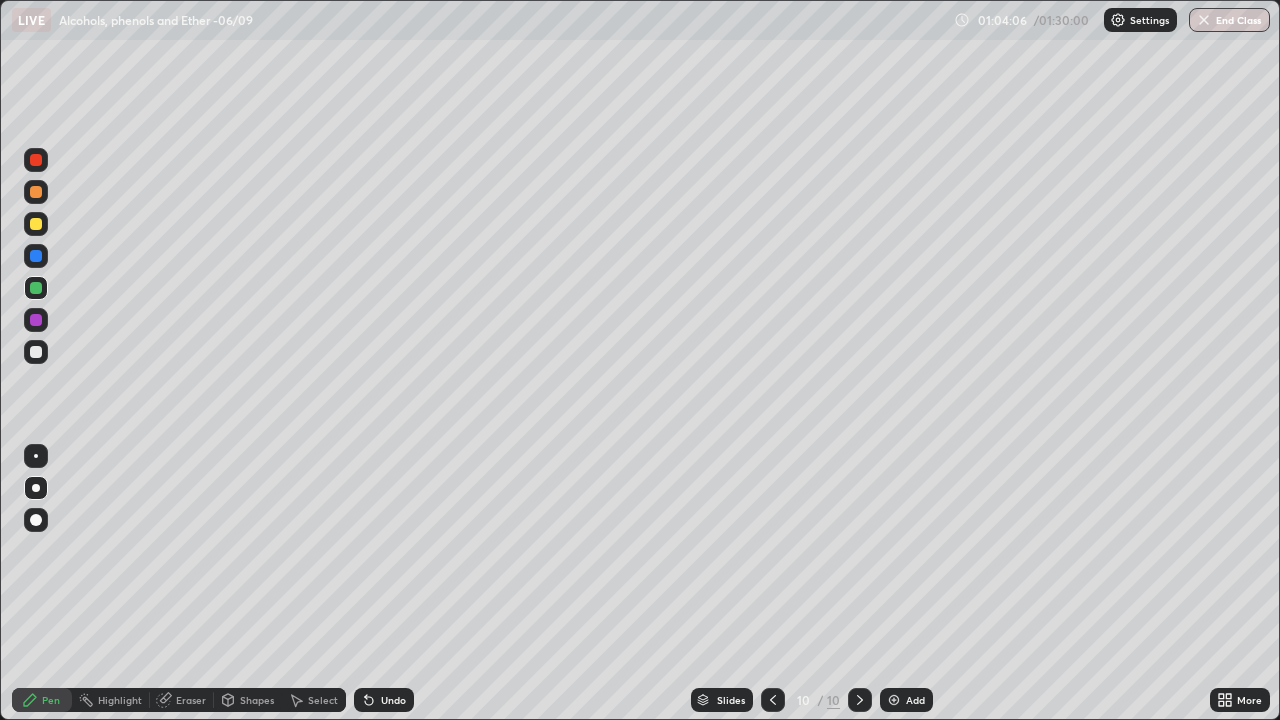 click at bounding box center [36, 352] 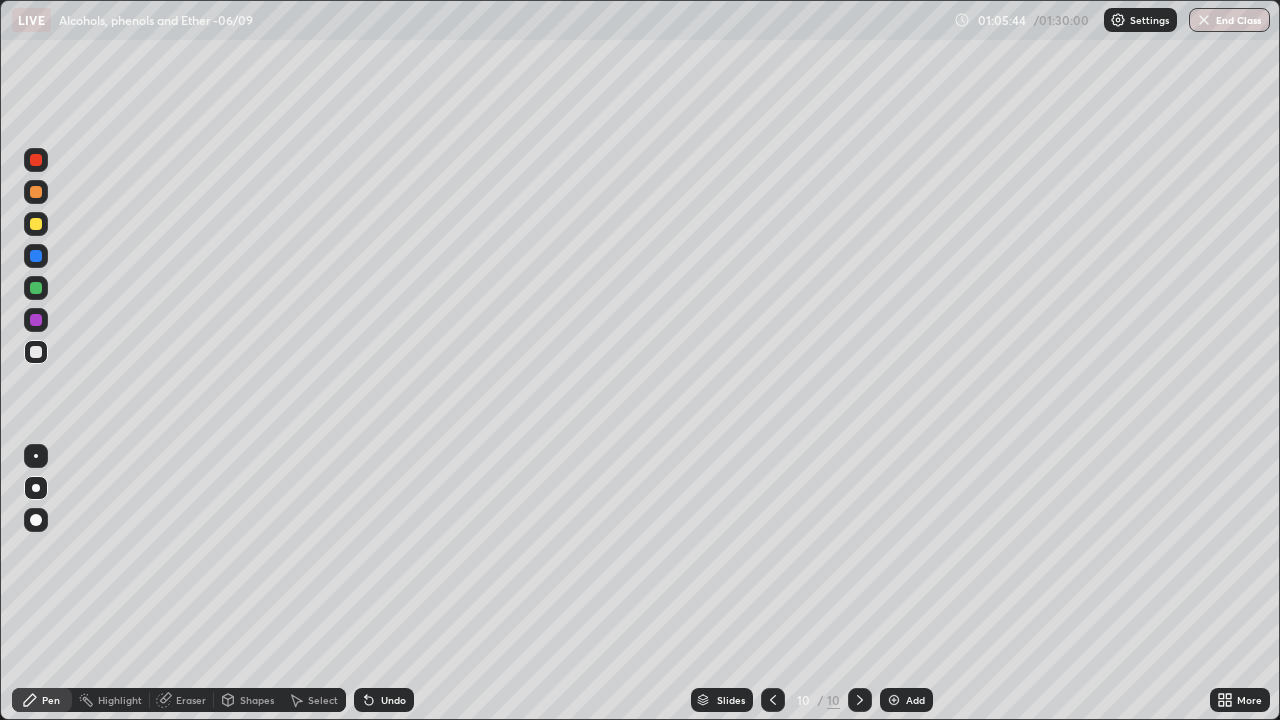 click at bounding box center (36, 288) 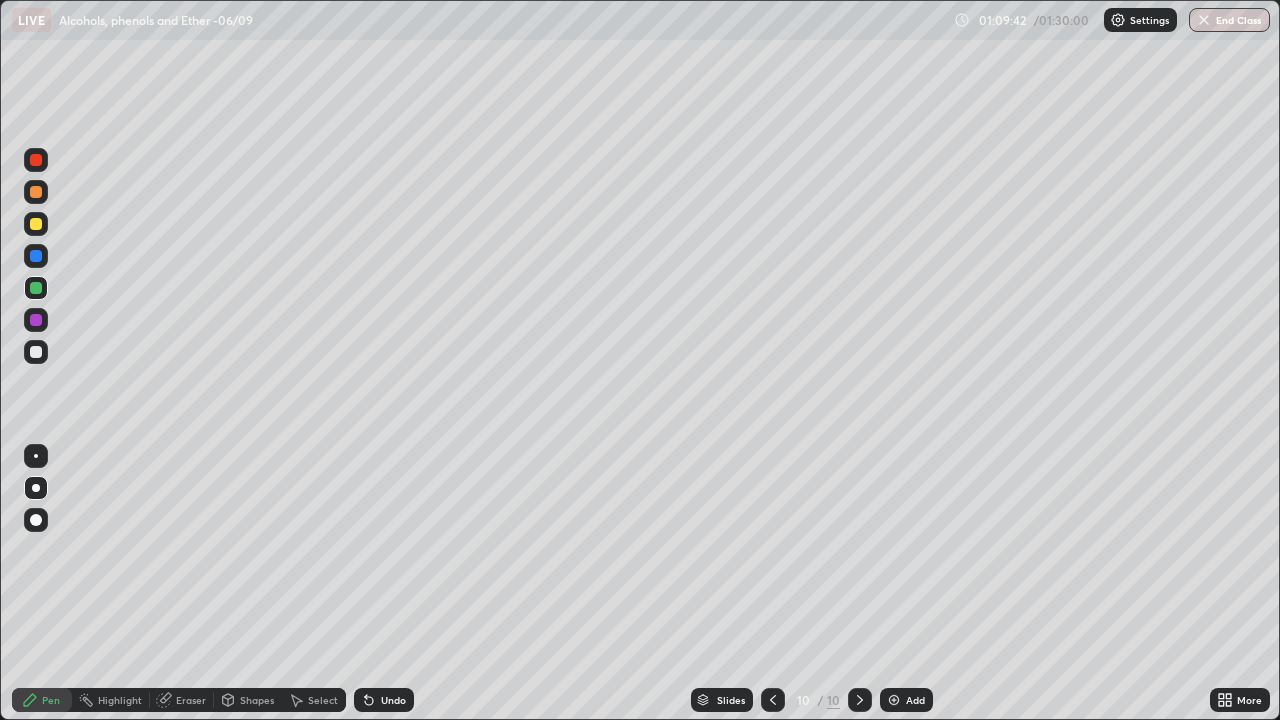 click at bounding box center (36, 352) 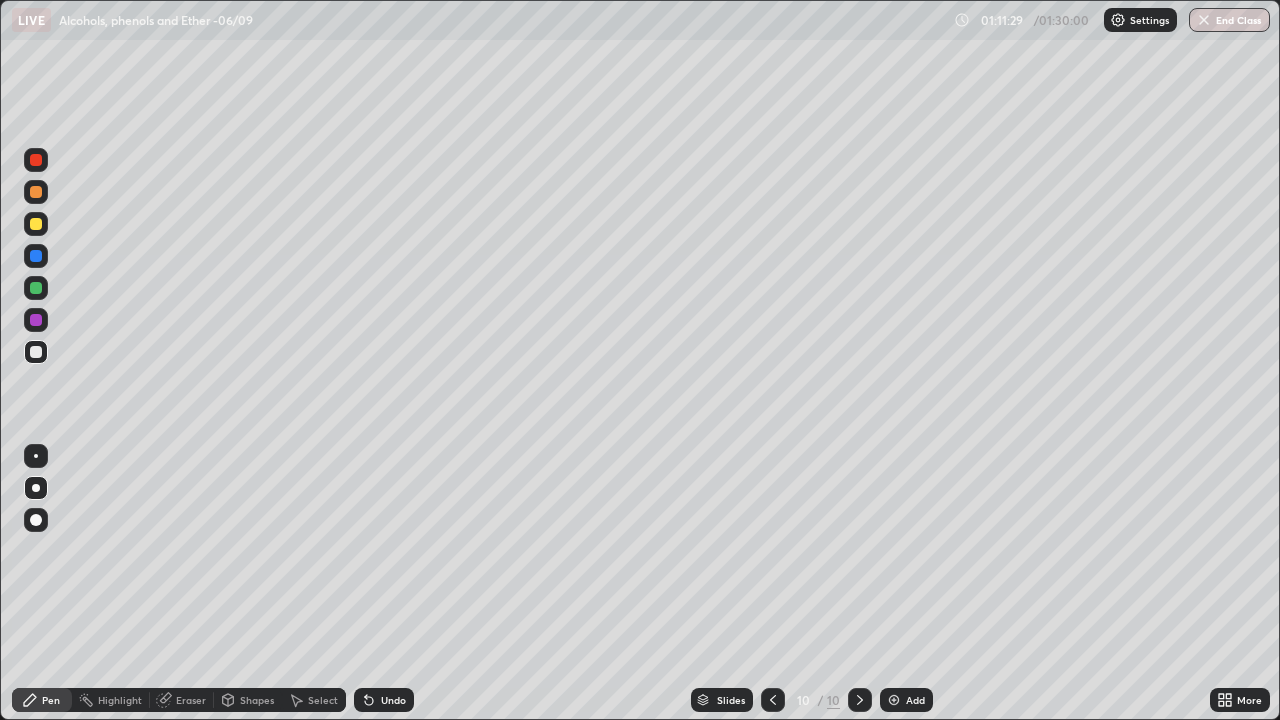 click at bounding box center (894, 700) 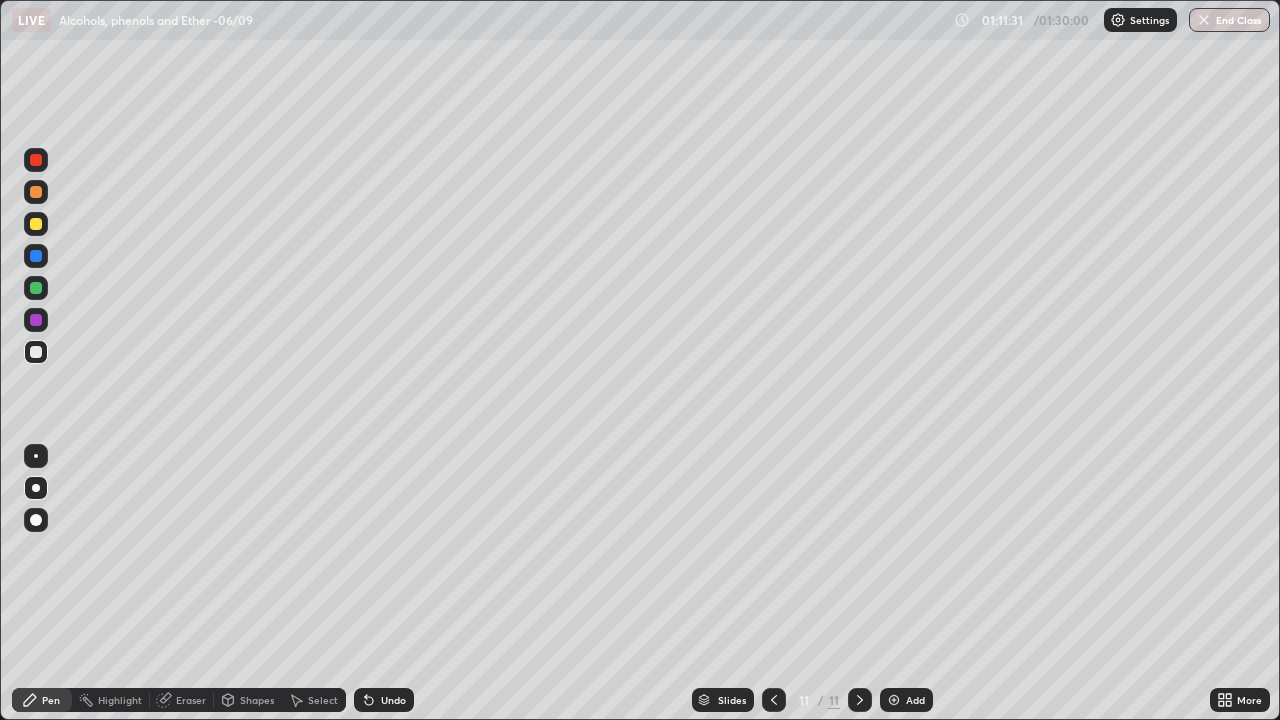 click at bounding box center (36, 192) 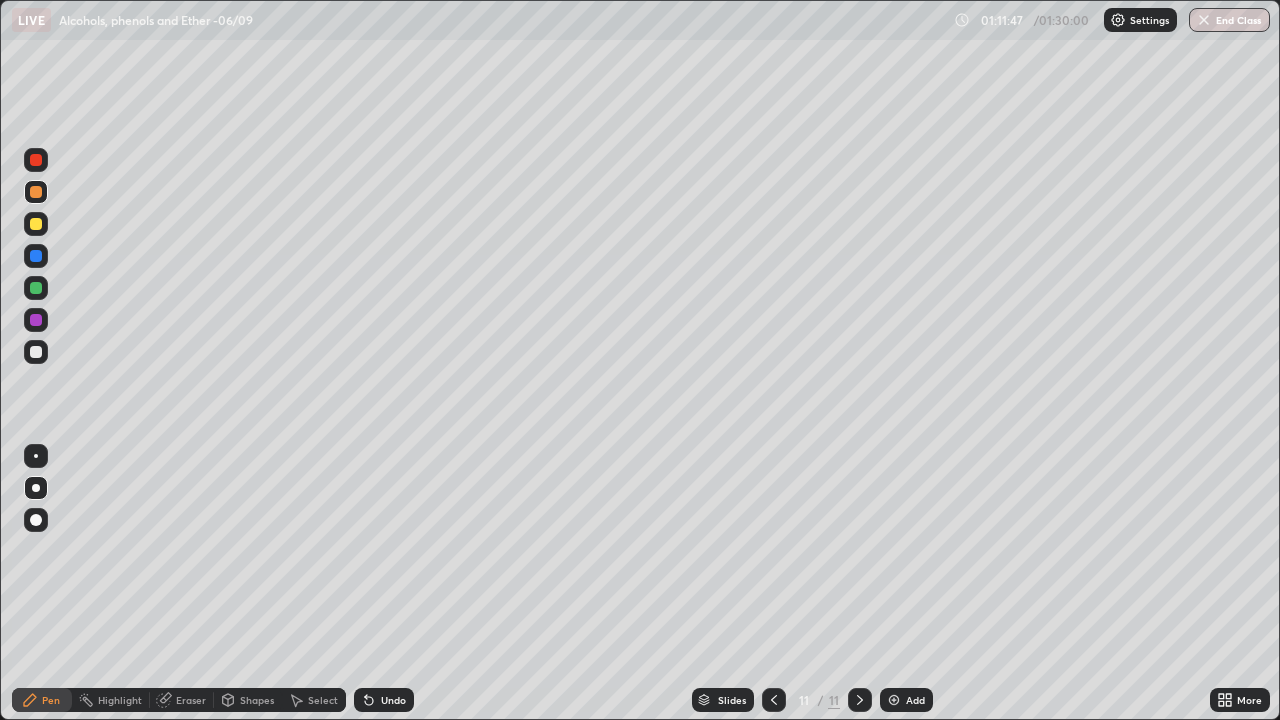 click at bounding box center (36, 224) 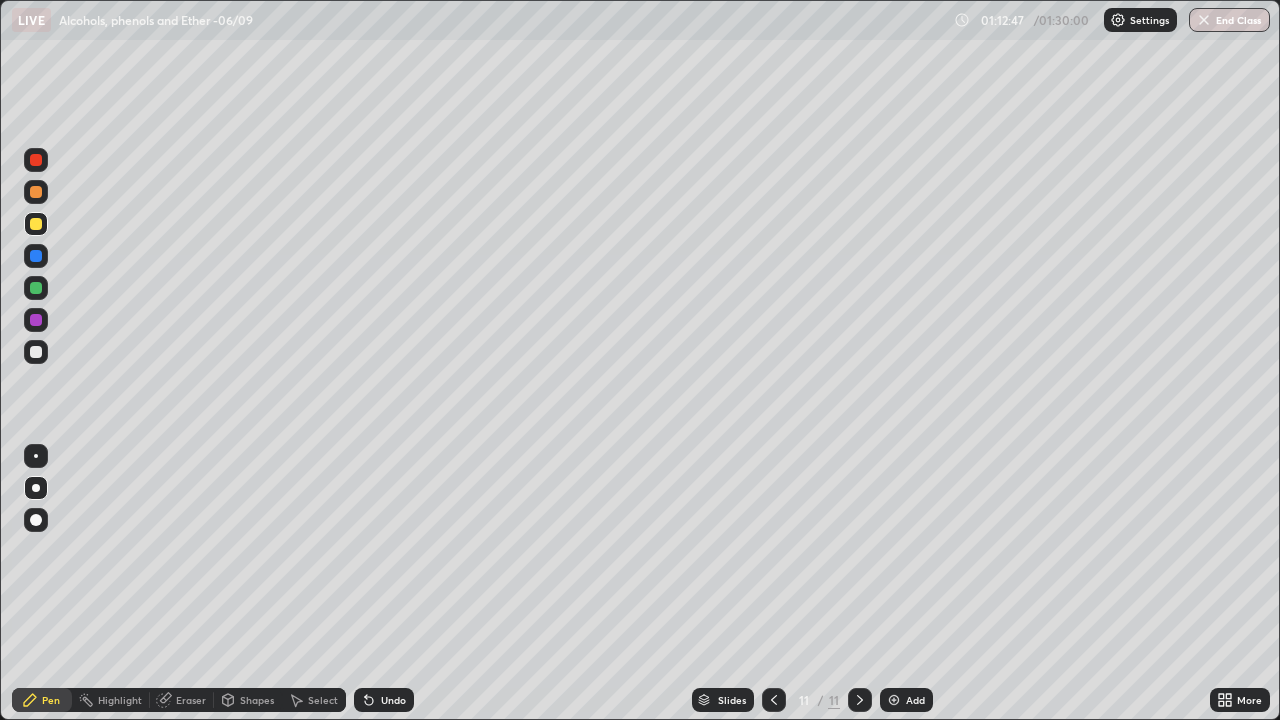 click at bounding box center (36, 256) 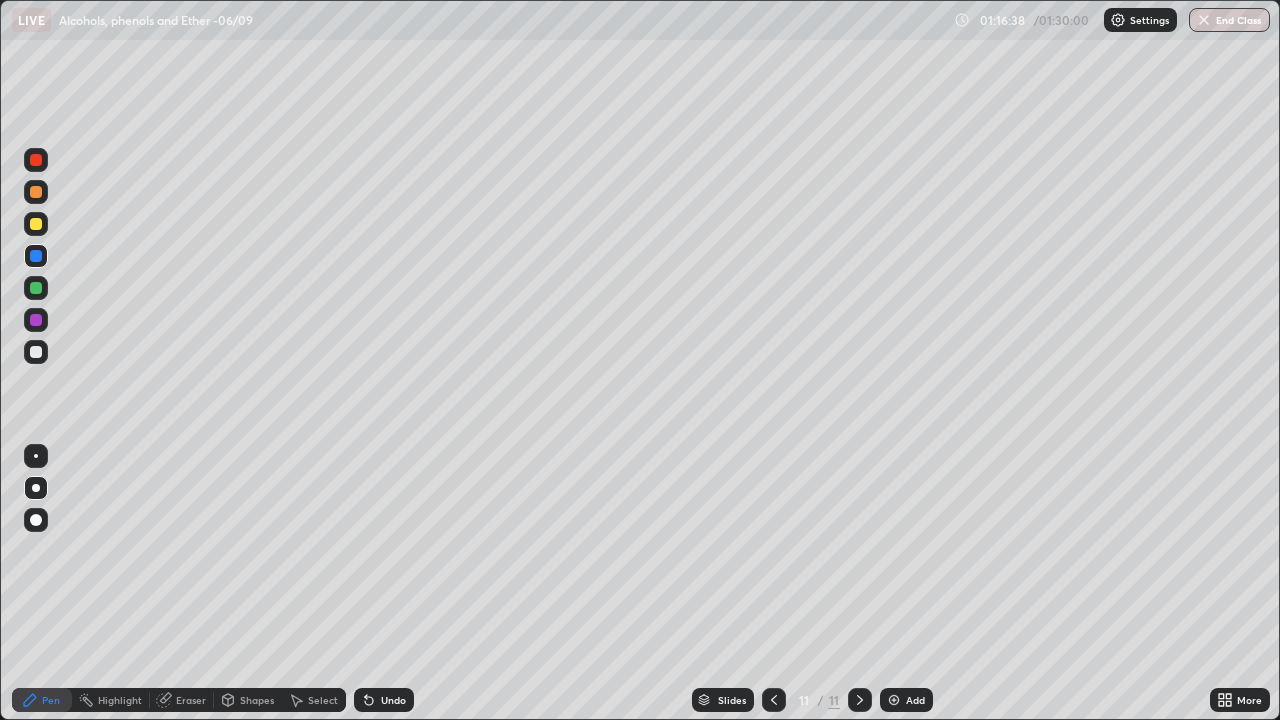 click on "Add" at bounding box center [906, 700] 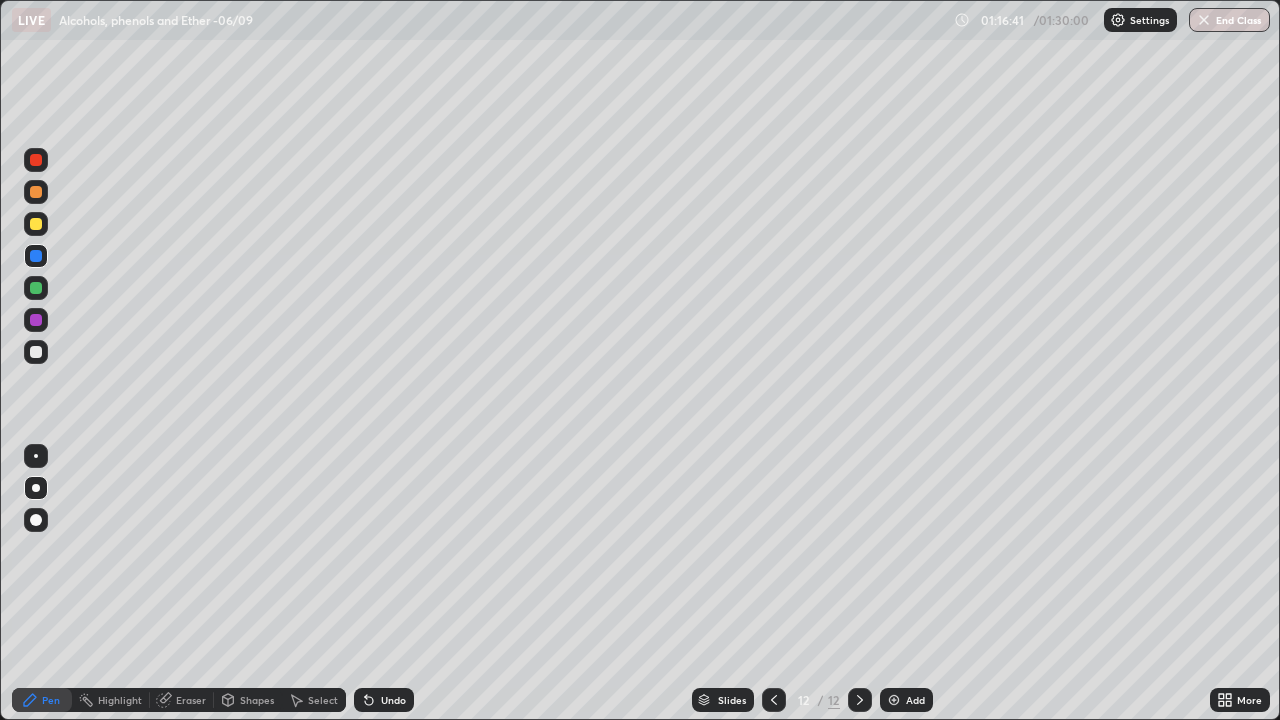 click at bounding box center (36, 192) 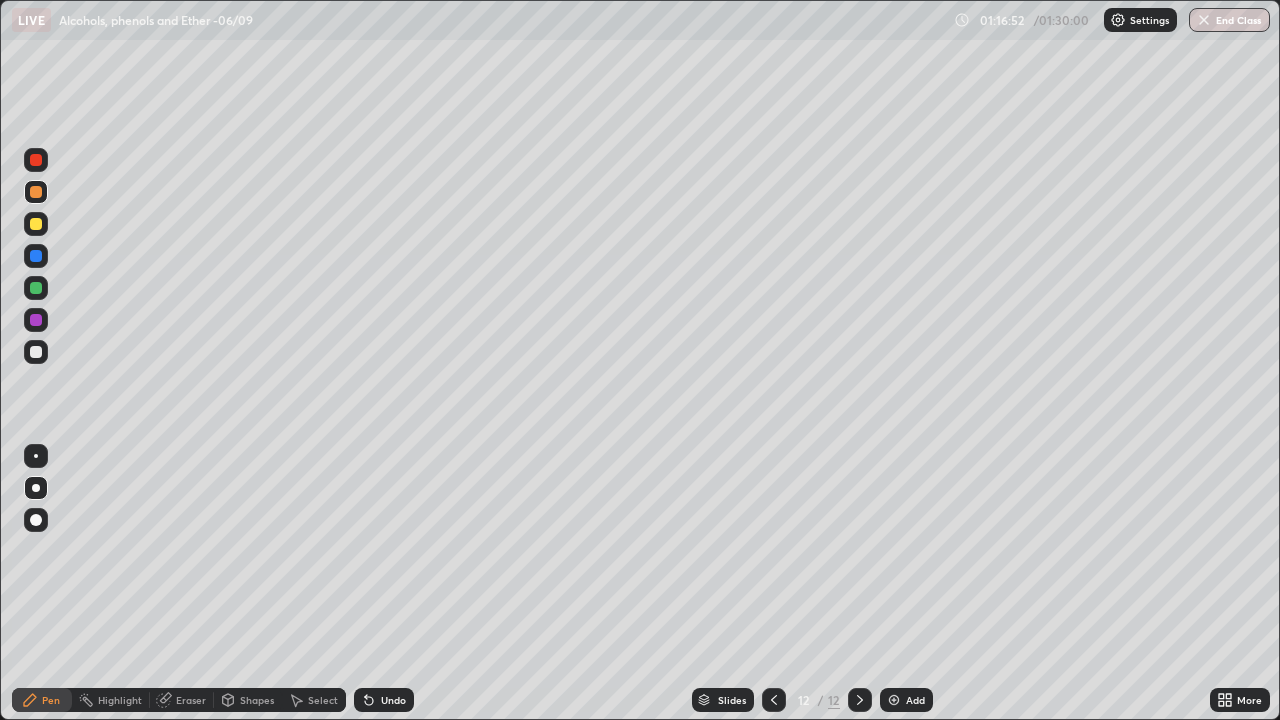 click at bounding box center (36, 352) 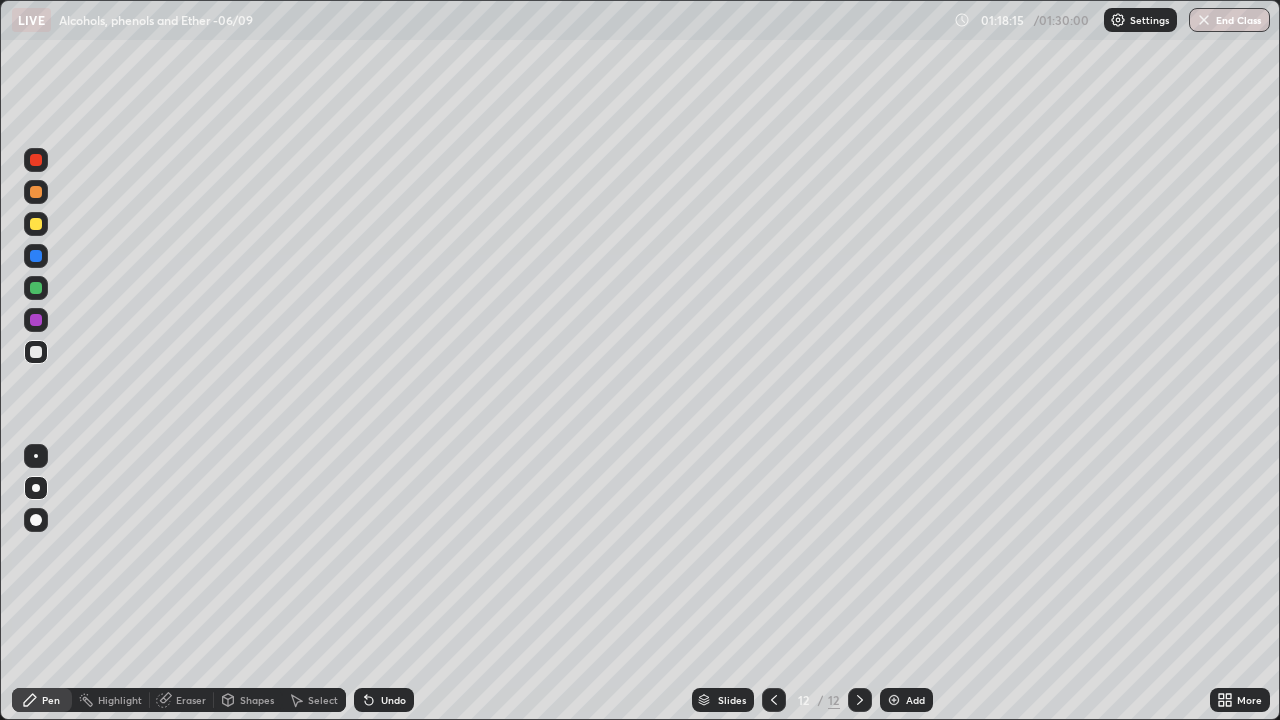 click at bounding box center [36, 256] 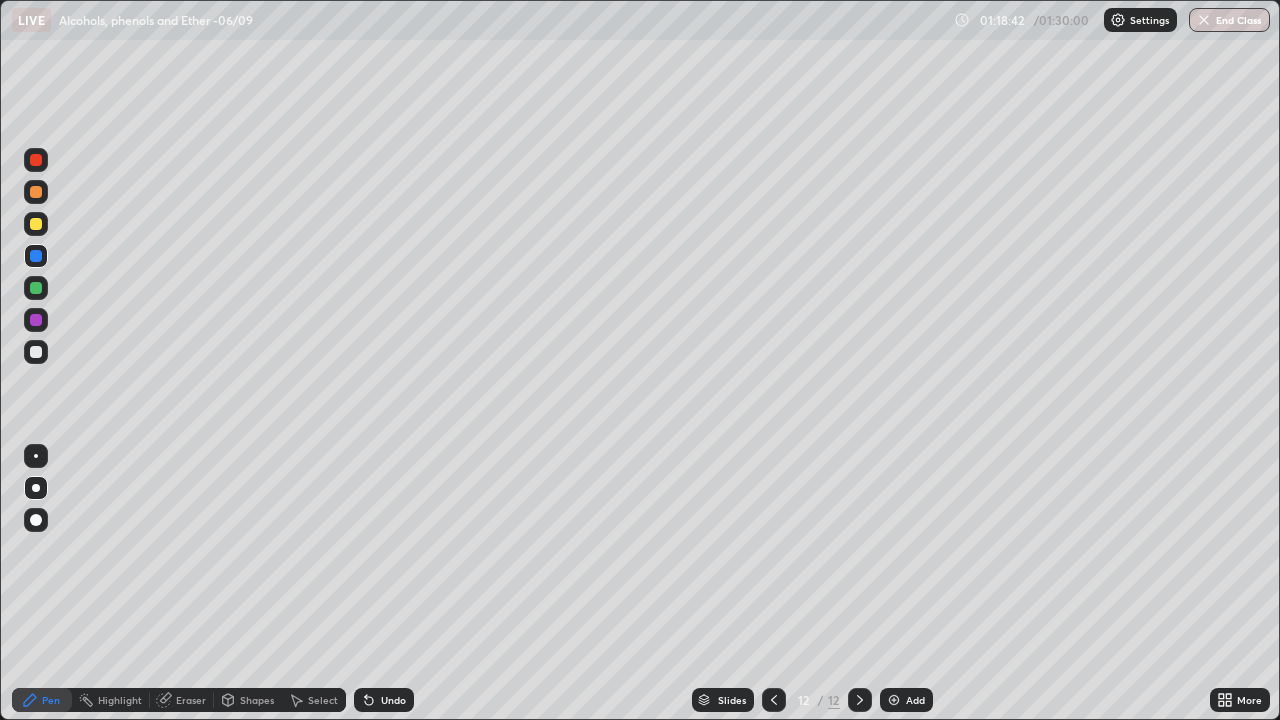 click at bounding box center [36, 352] 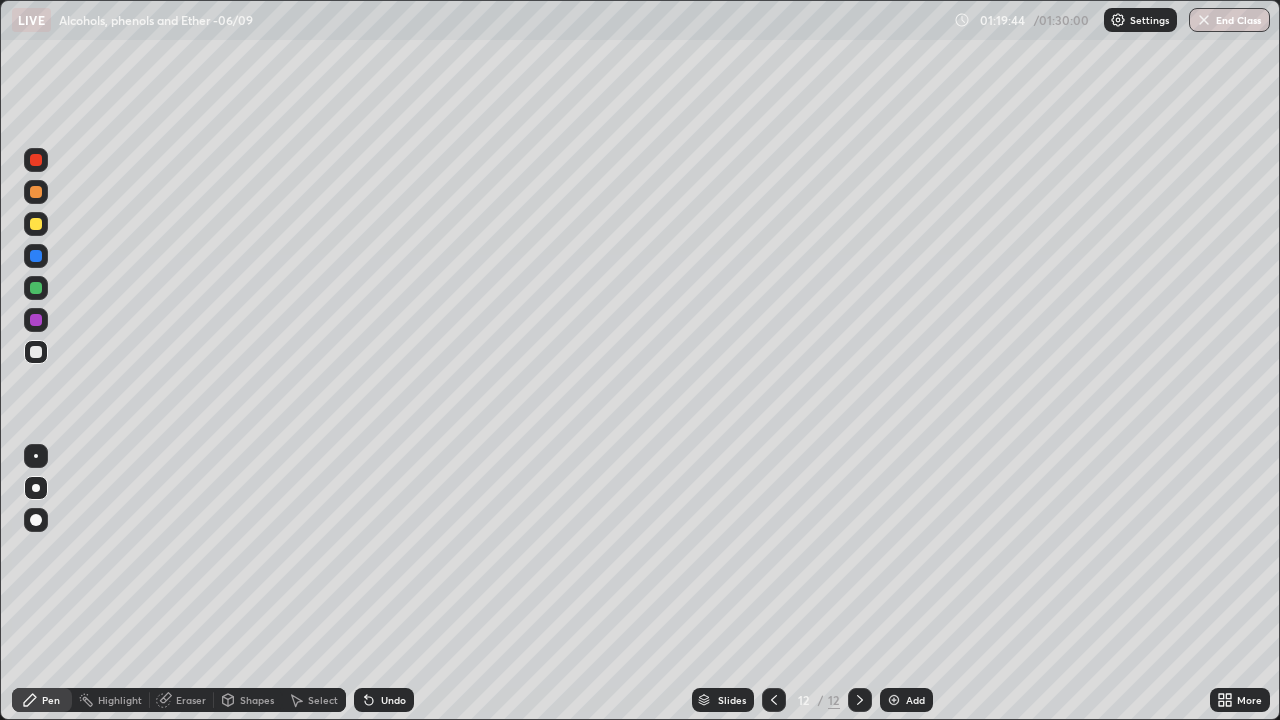 click on "Eraser" at bounding box center [182, 700] 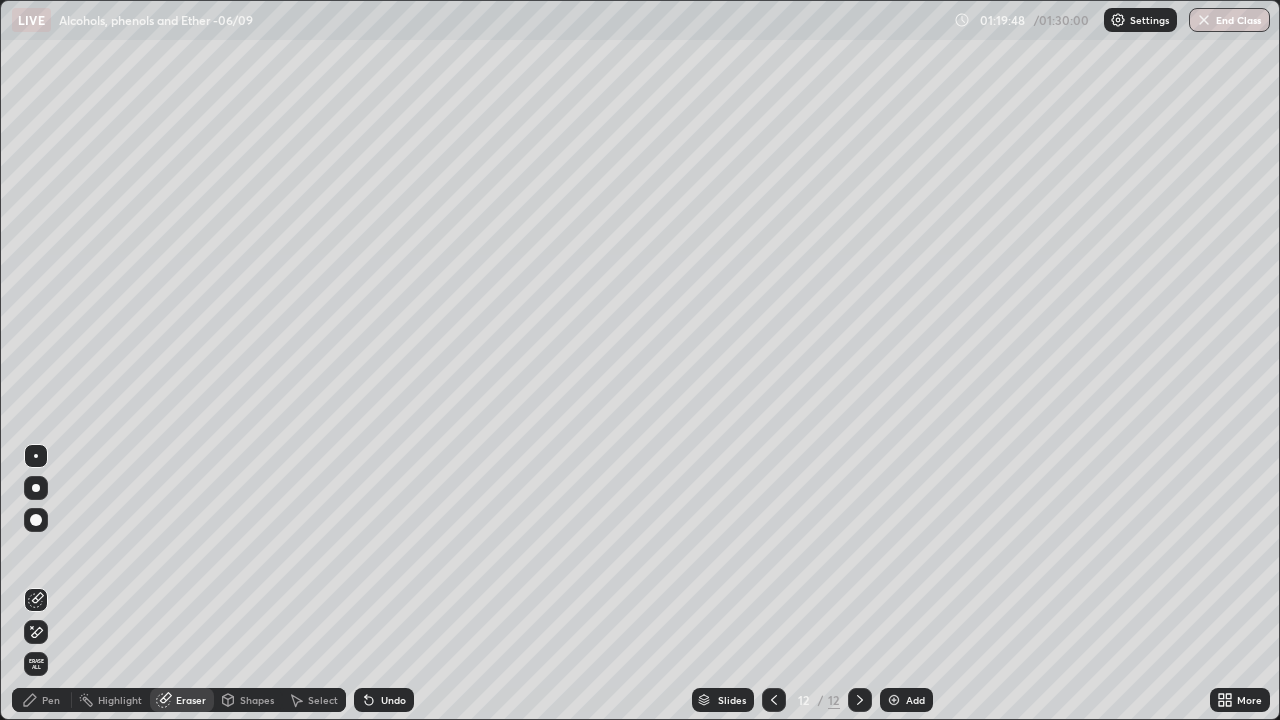 click on "Pen" at bounding box center [42, 700] 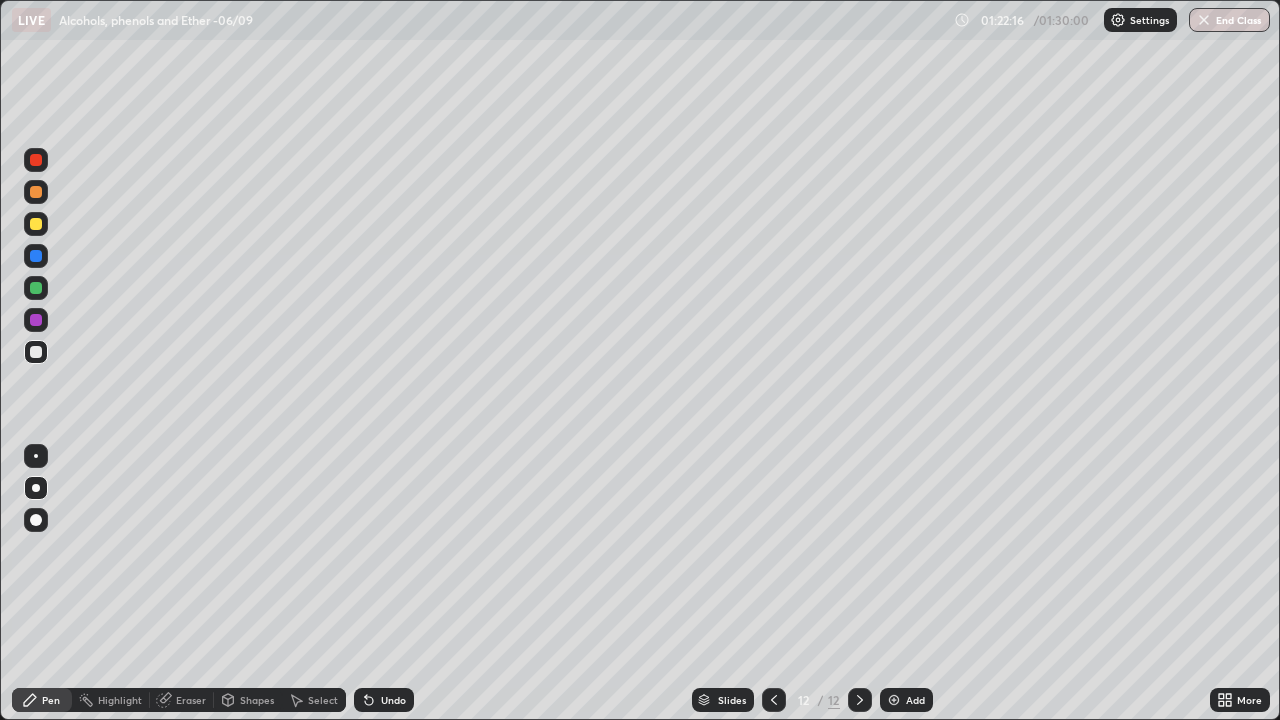 click at bounding box center [36, 288] 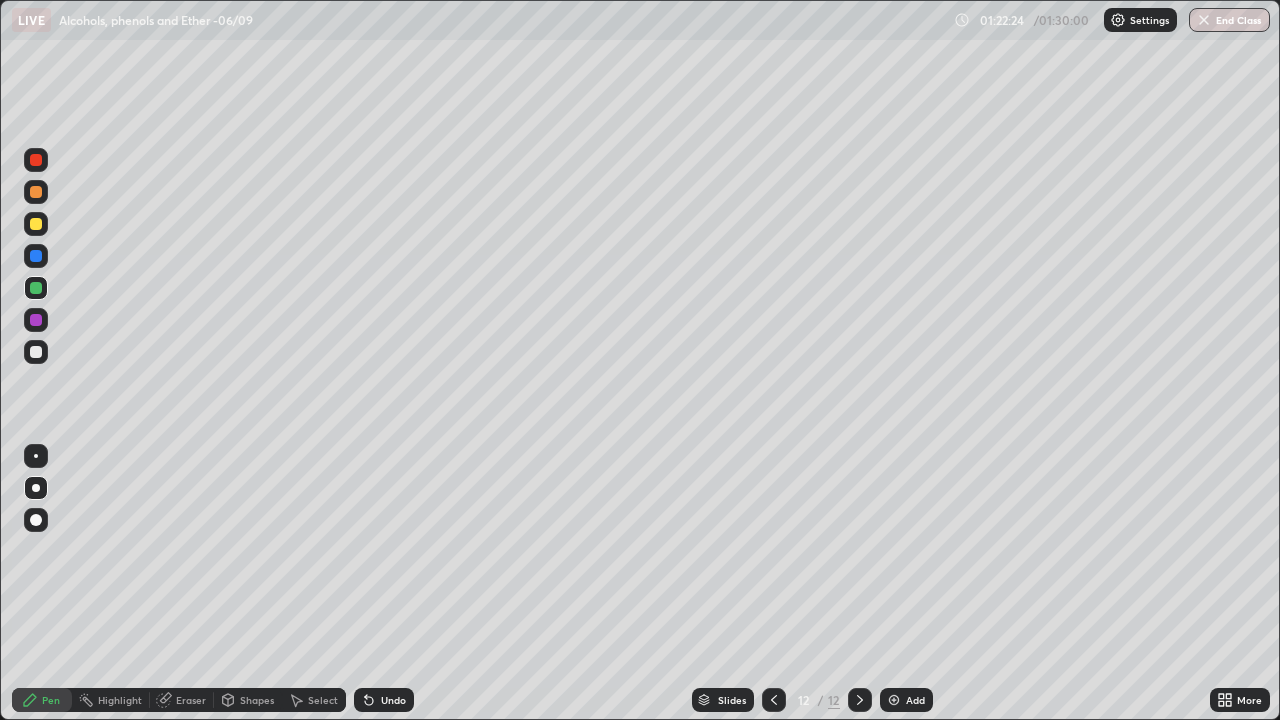 click at bounding box center [36, 224] 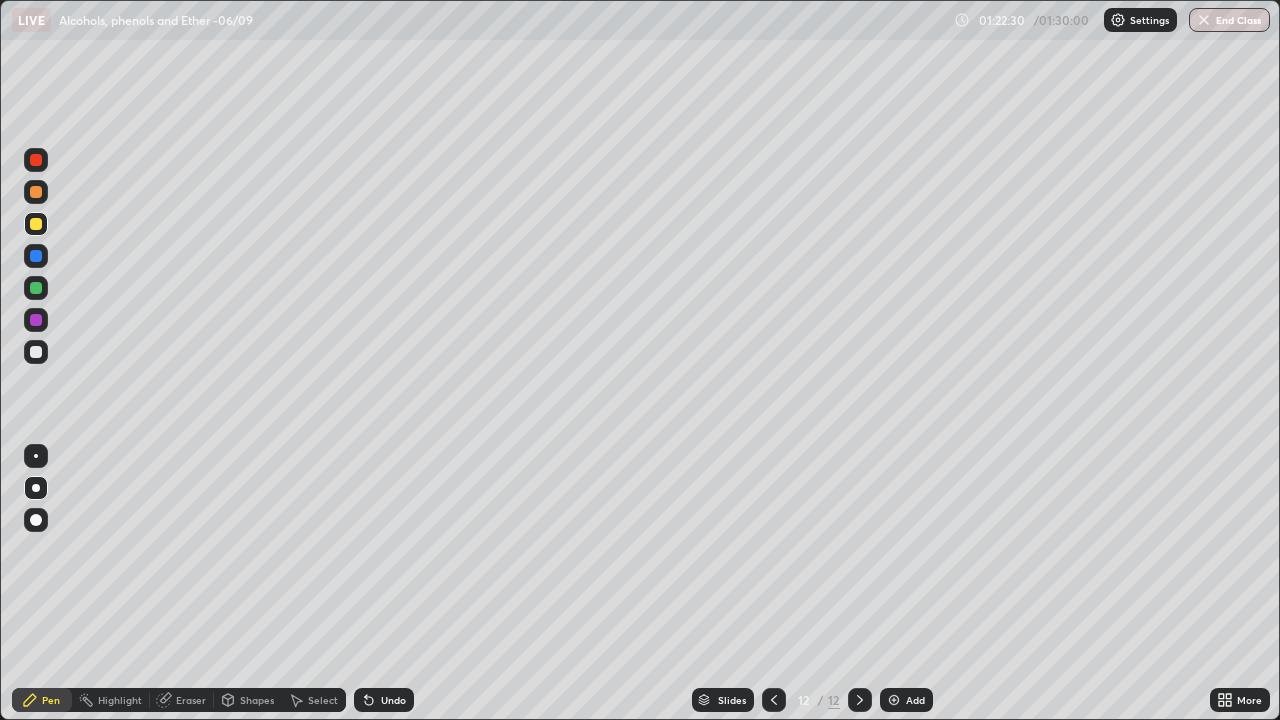 click at bounding box center [36, 320] 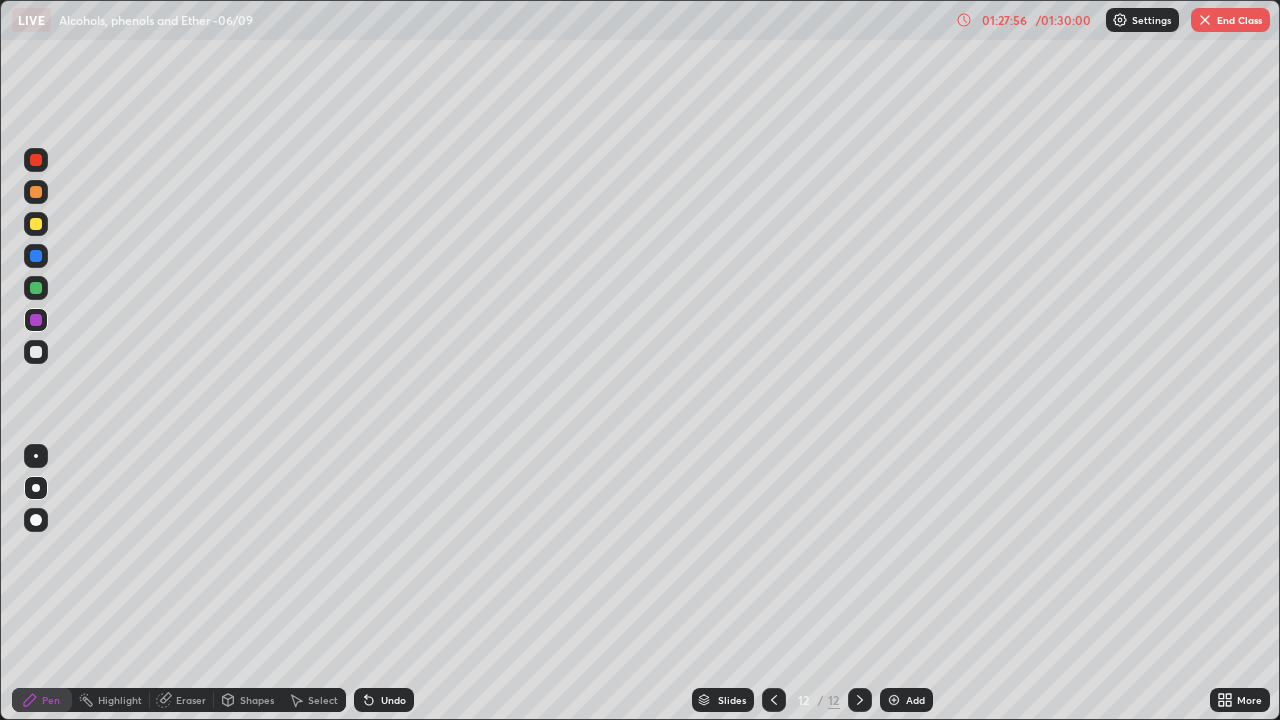 click on "End Class" at bounding box center (1230, 20) 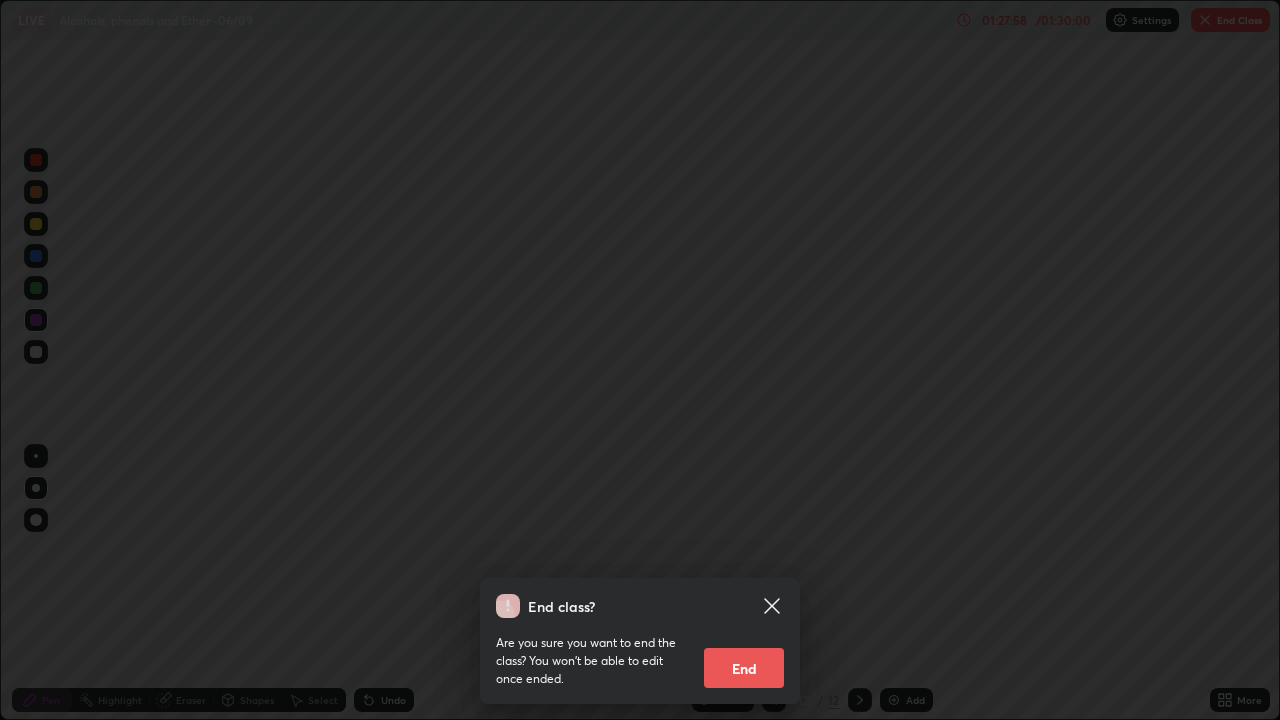 click on "End" at bounding box center [744, 668] 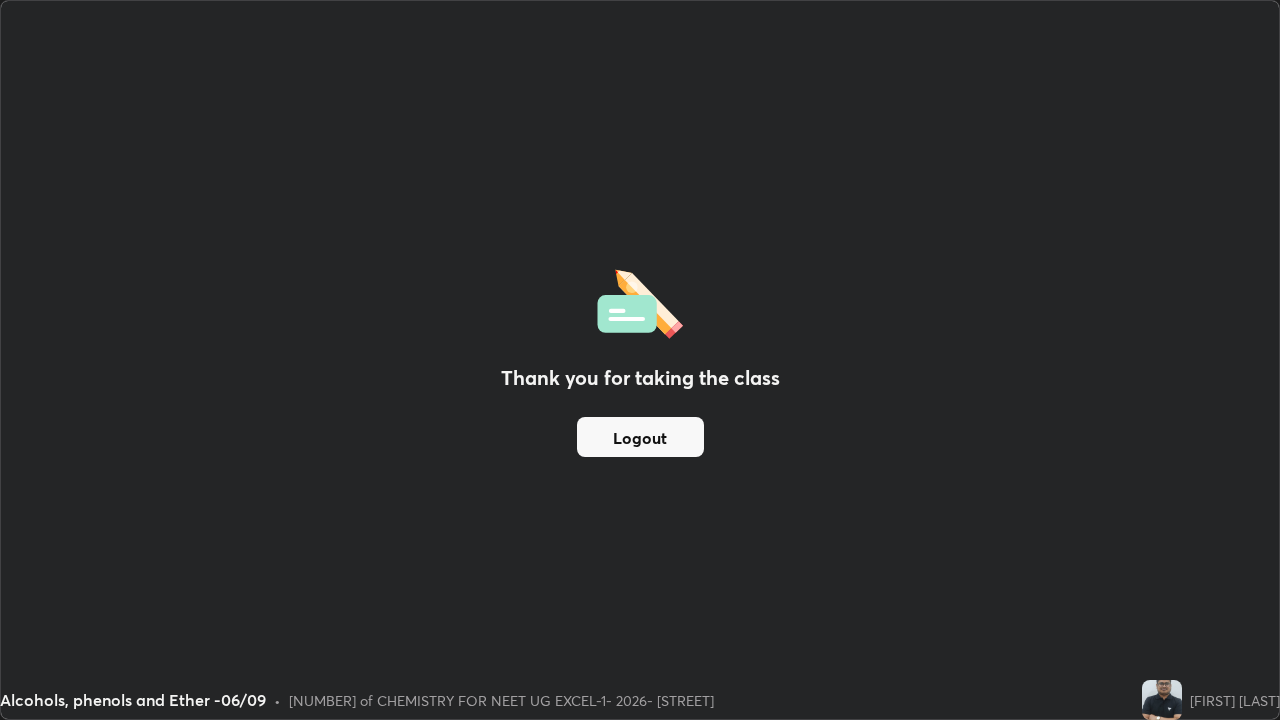 click on "Logout" at bounding box center [640, 437] 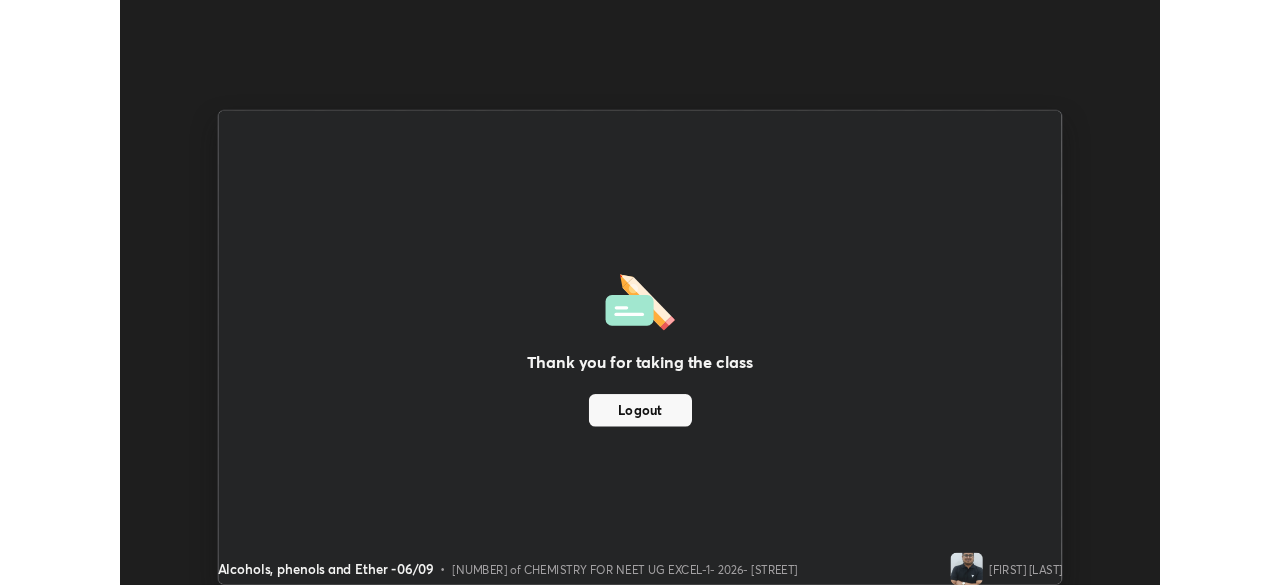 scroll, scrollTop: 585, scrollLeft: 1280, axis: both 